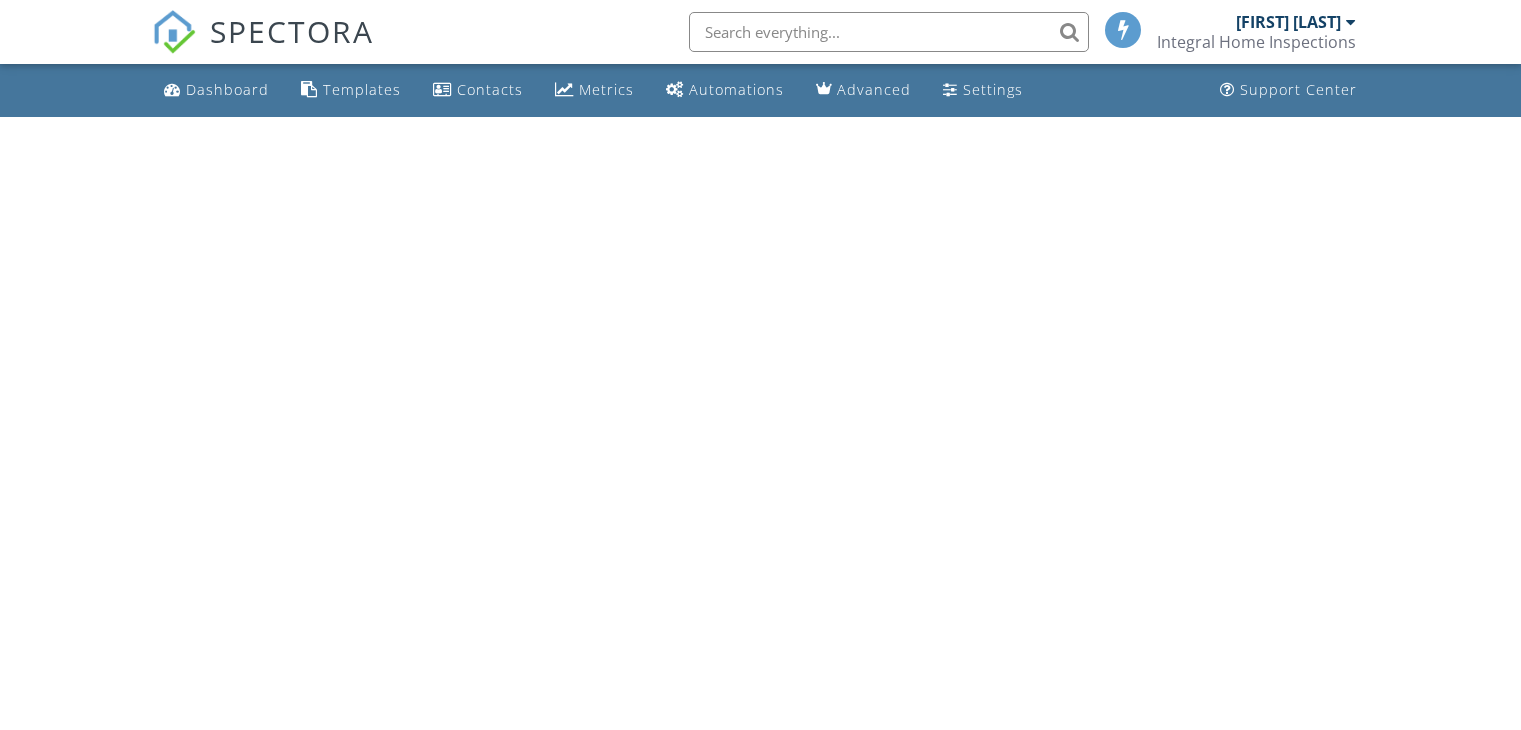 scroll, scrollTop: 0, scrollLeft: 0, axis: both 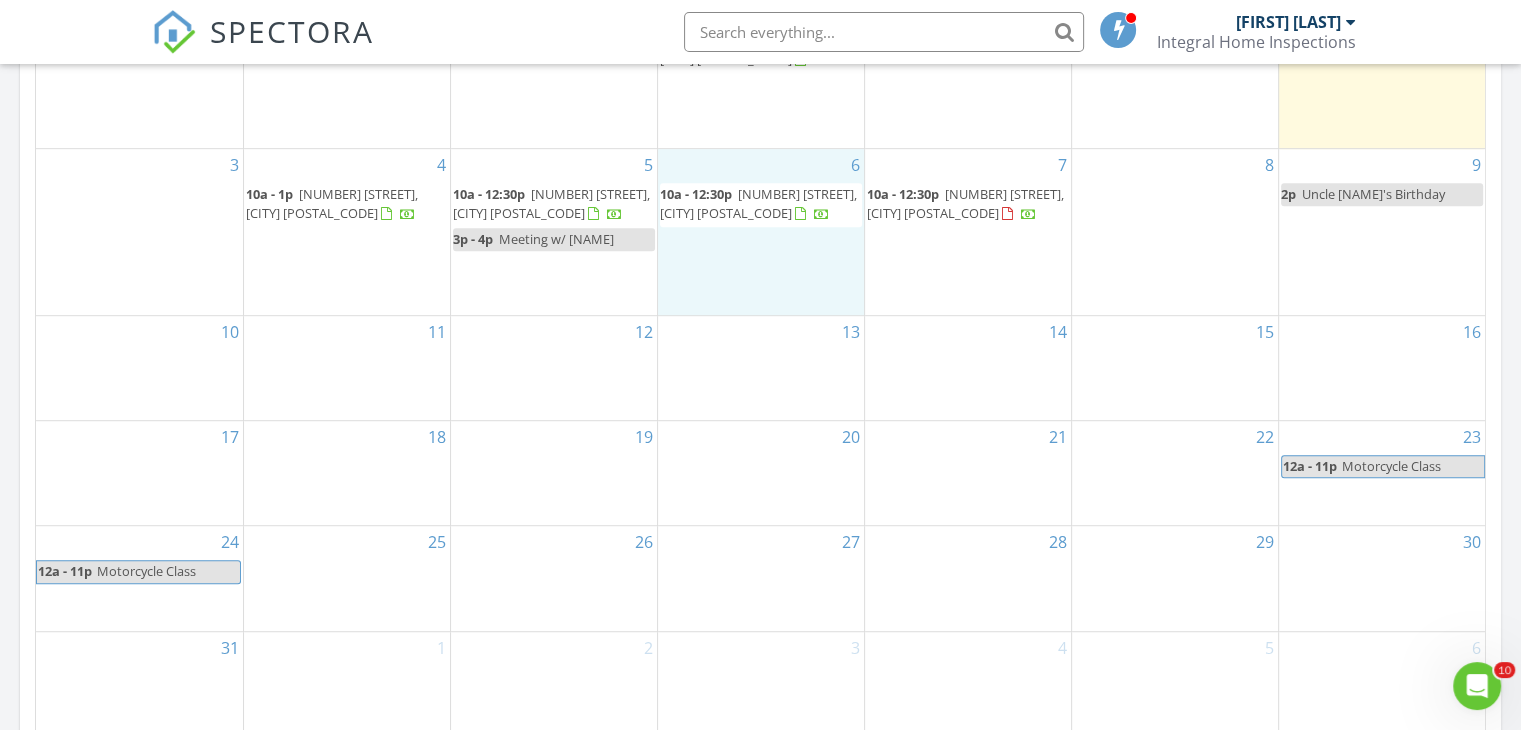 click on "[NUMBER]
[TIME] - [TIME]
[NUMBER] [STREET], [CITY] [POSTAL_CODE]" at bounding box center [761, 232] 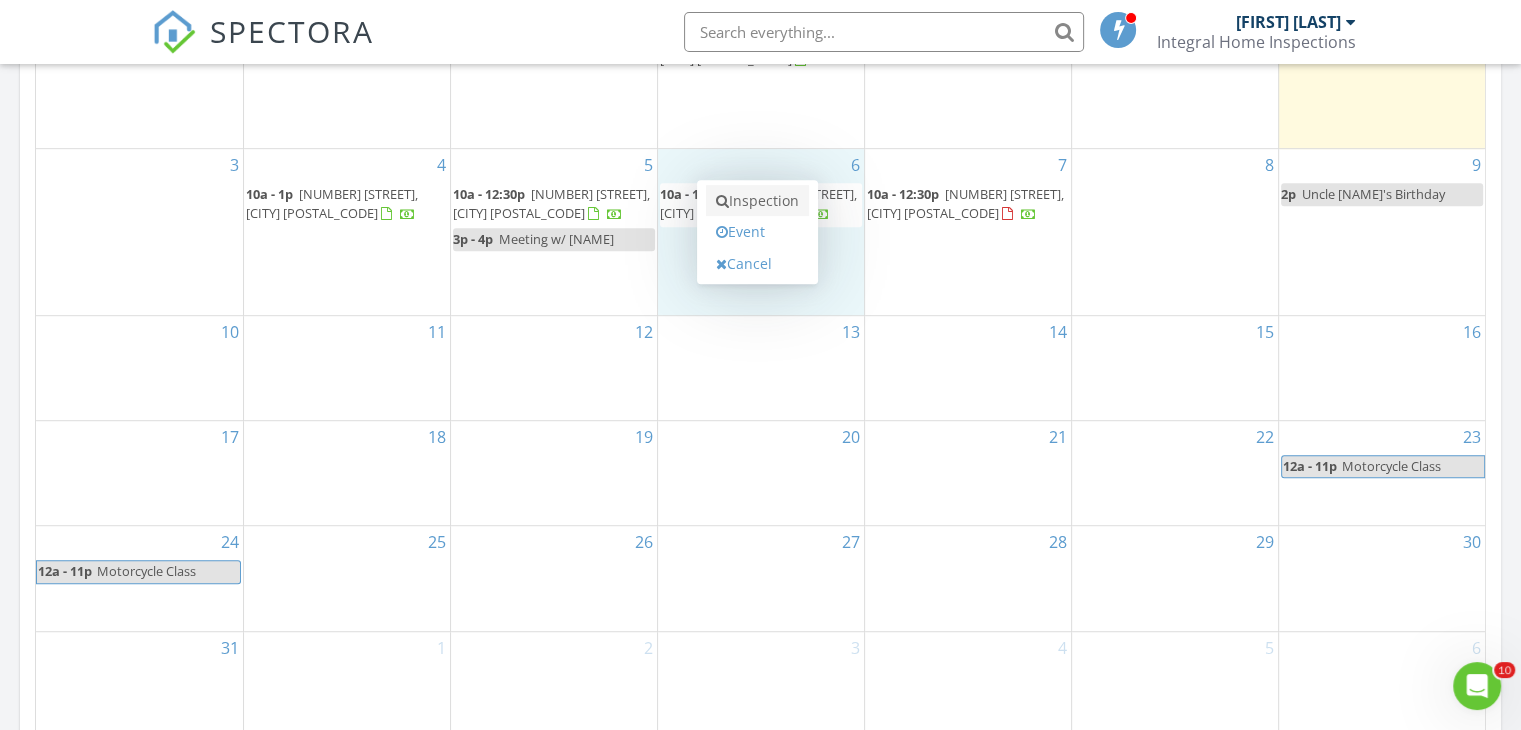 click on "Inspection" at bounding box center (757, 201) 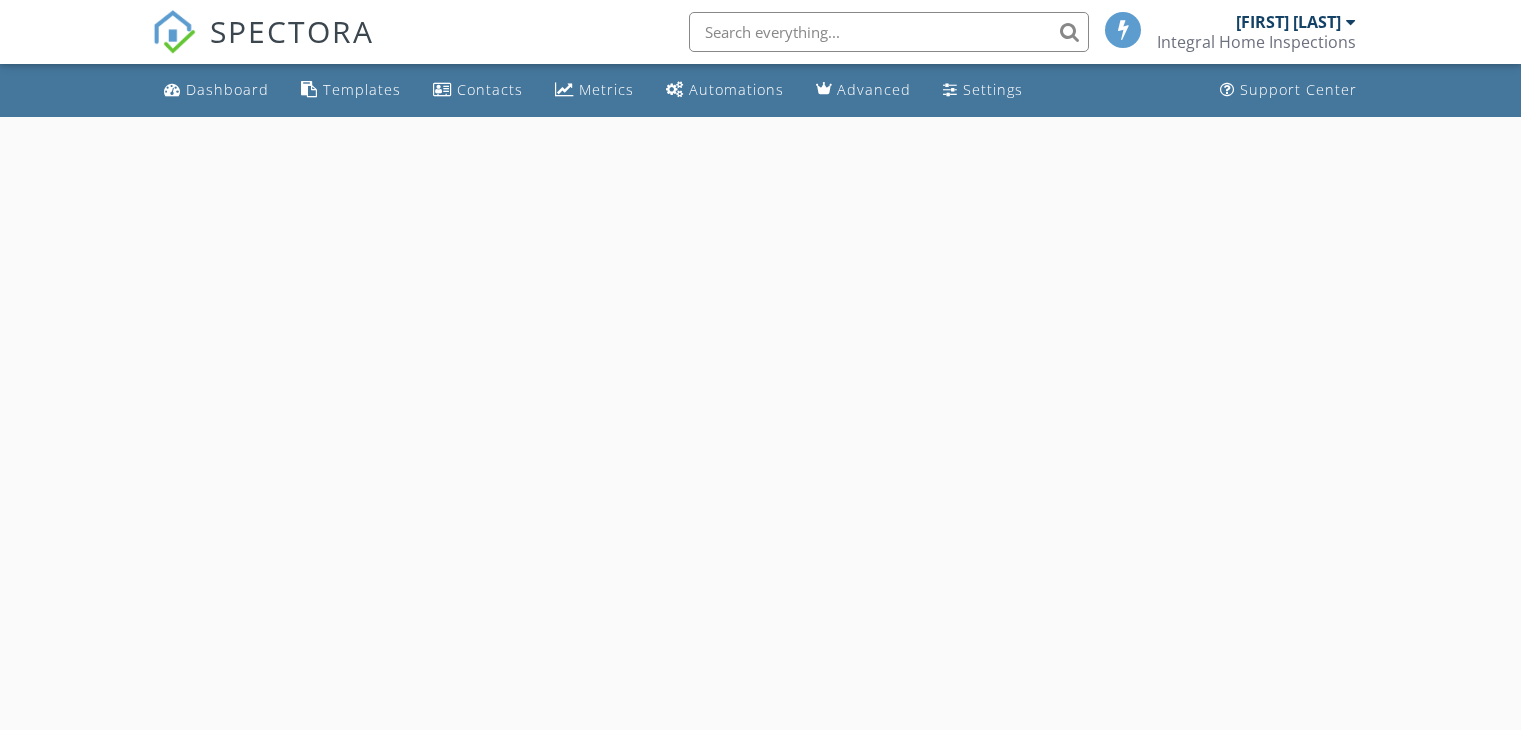 scroll, scrollTop: 0, scrollLeft: 0, axis: both 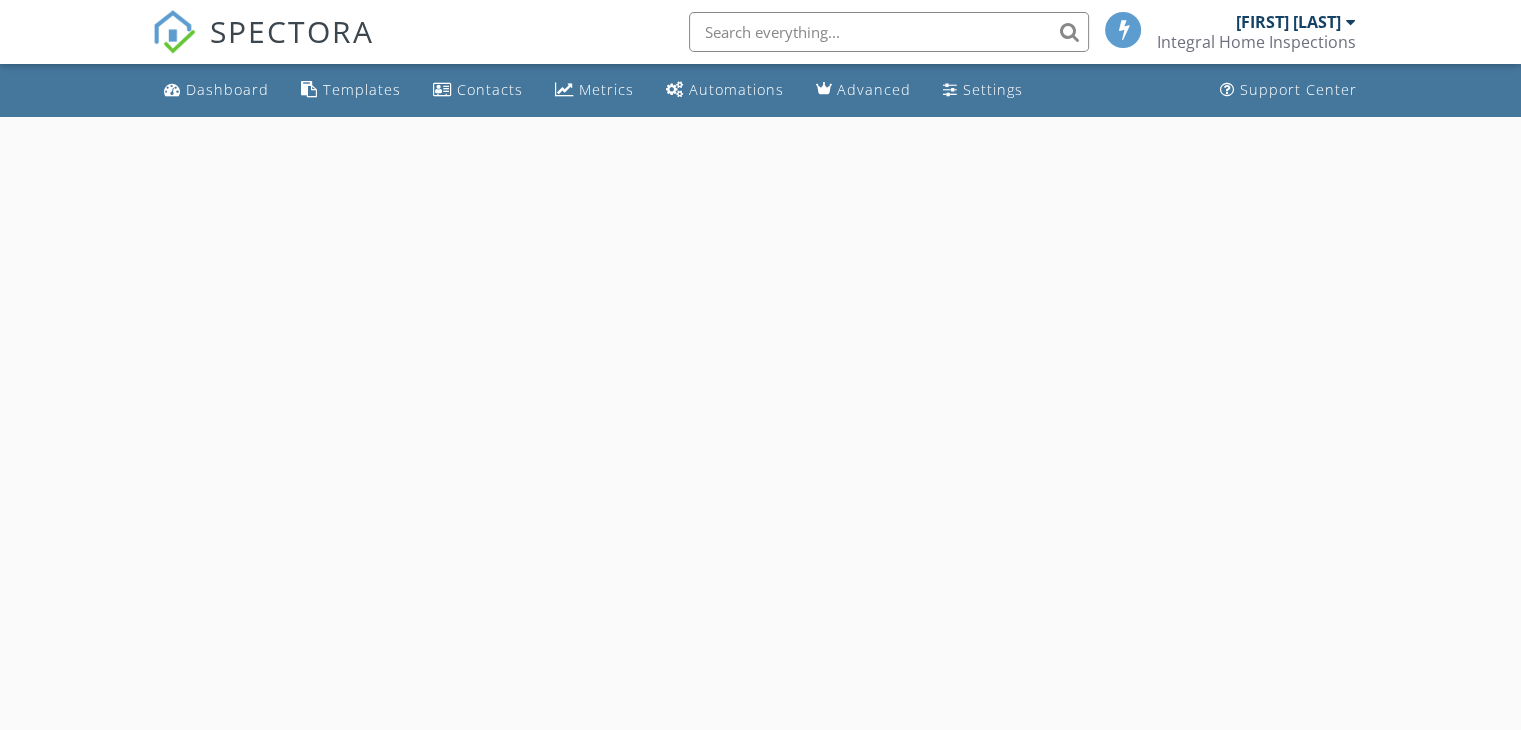 select on "7" 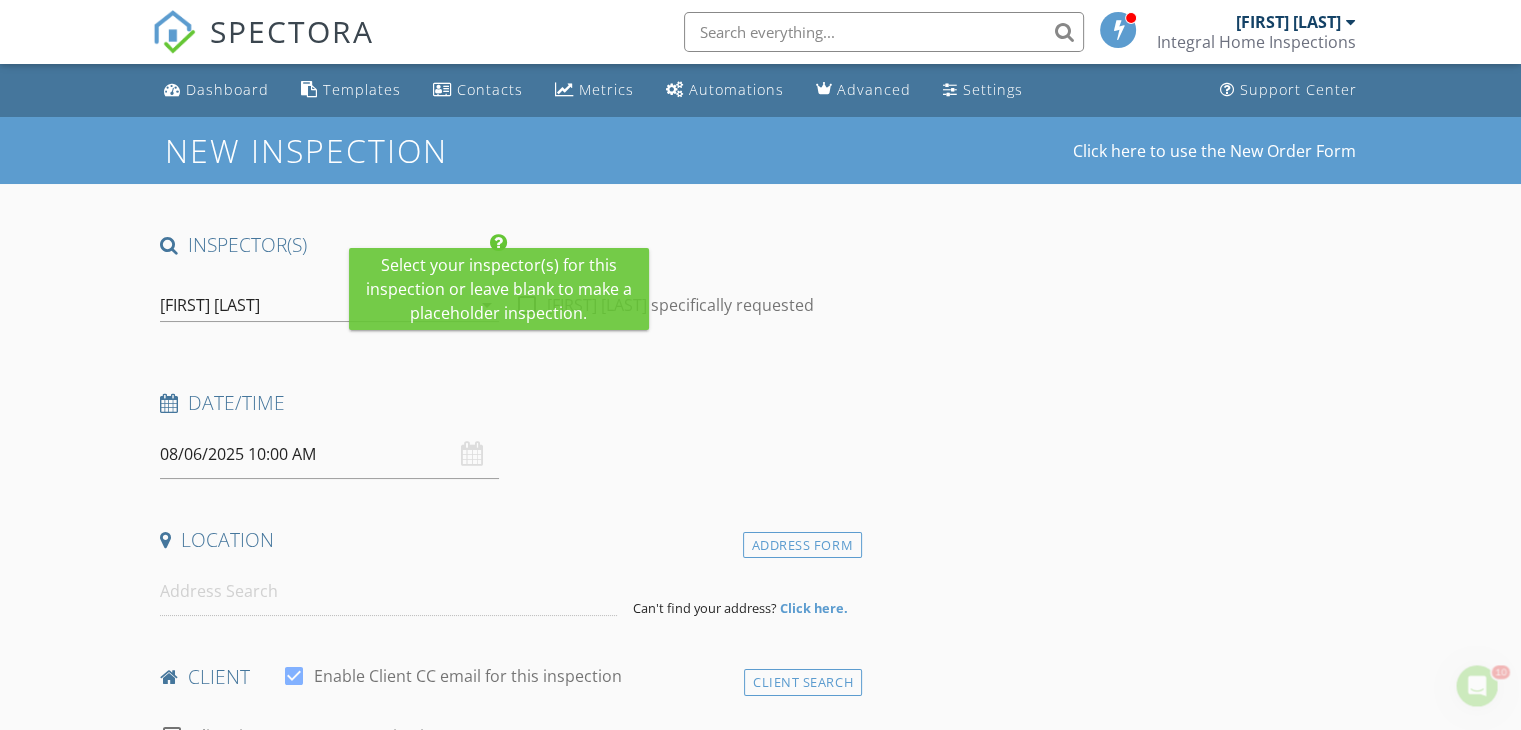 scroll, scrollTop: 0, scrollLeft: 0, axis: both 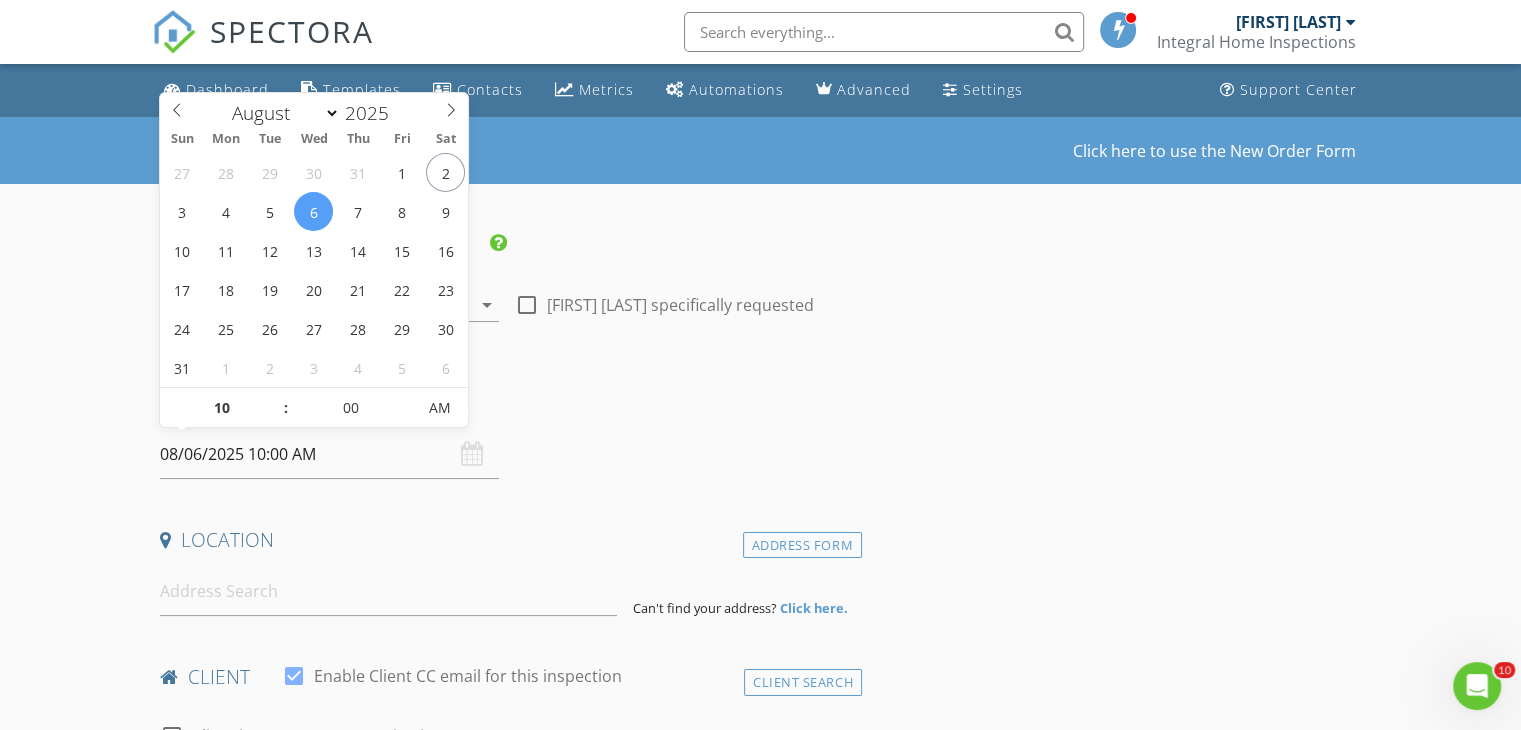 click on "08/06/2025 10:00 AM" at bounding box center [329, 454] 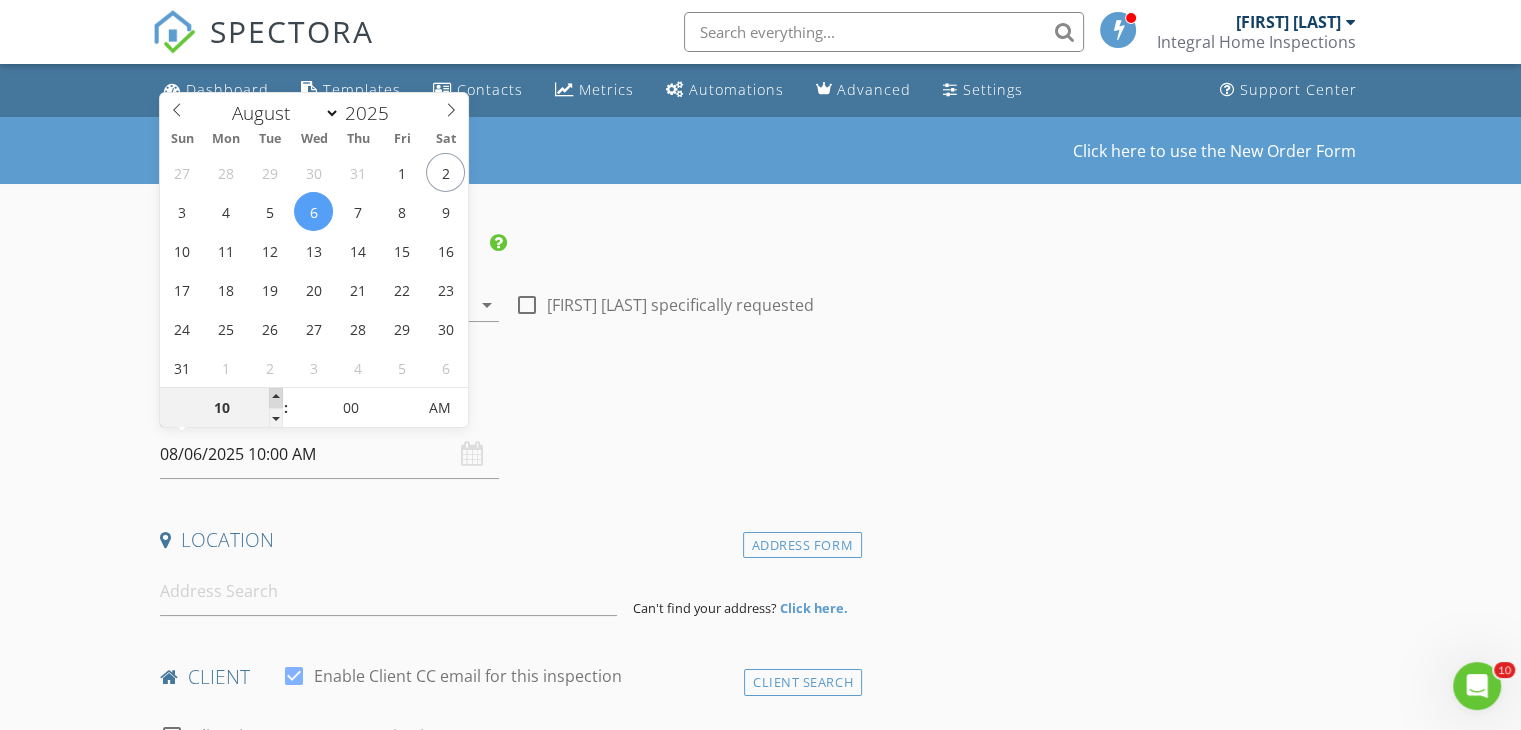 type on "11" 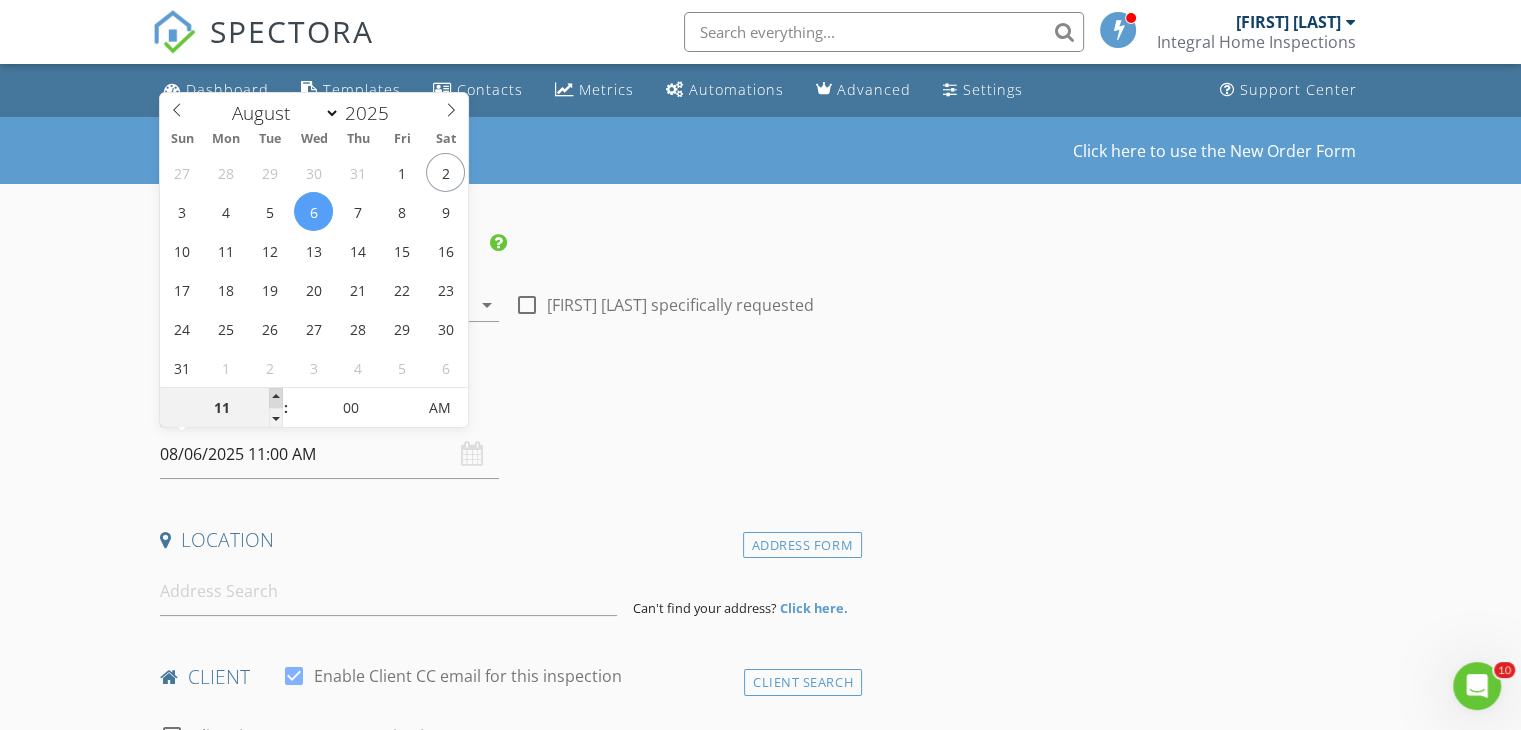 click at bounding box center [276, 398] 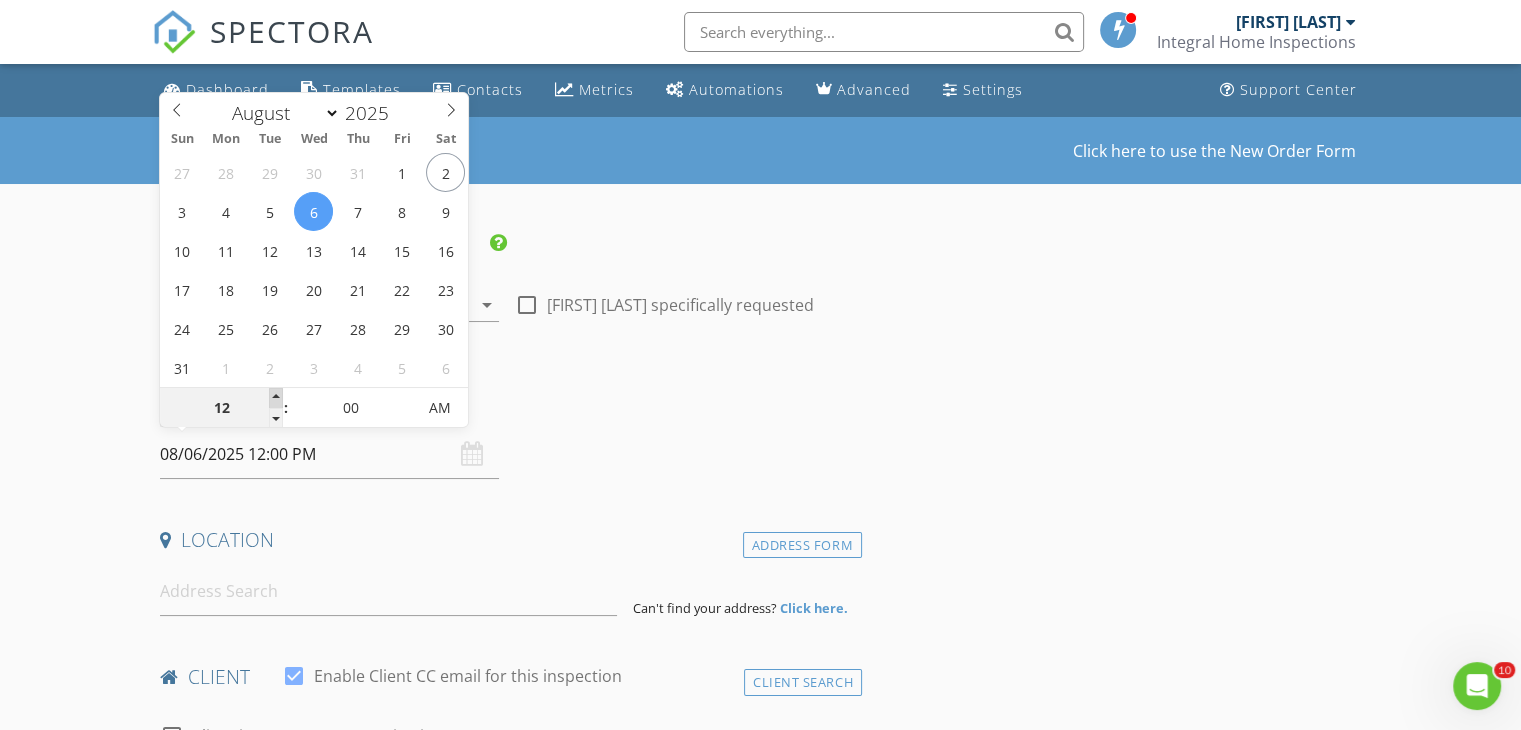 click at bounding box center [276, 398] 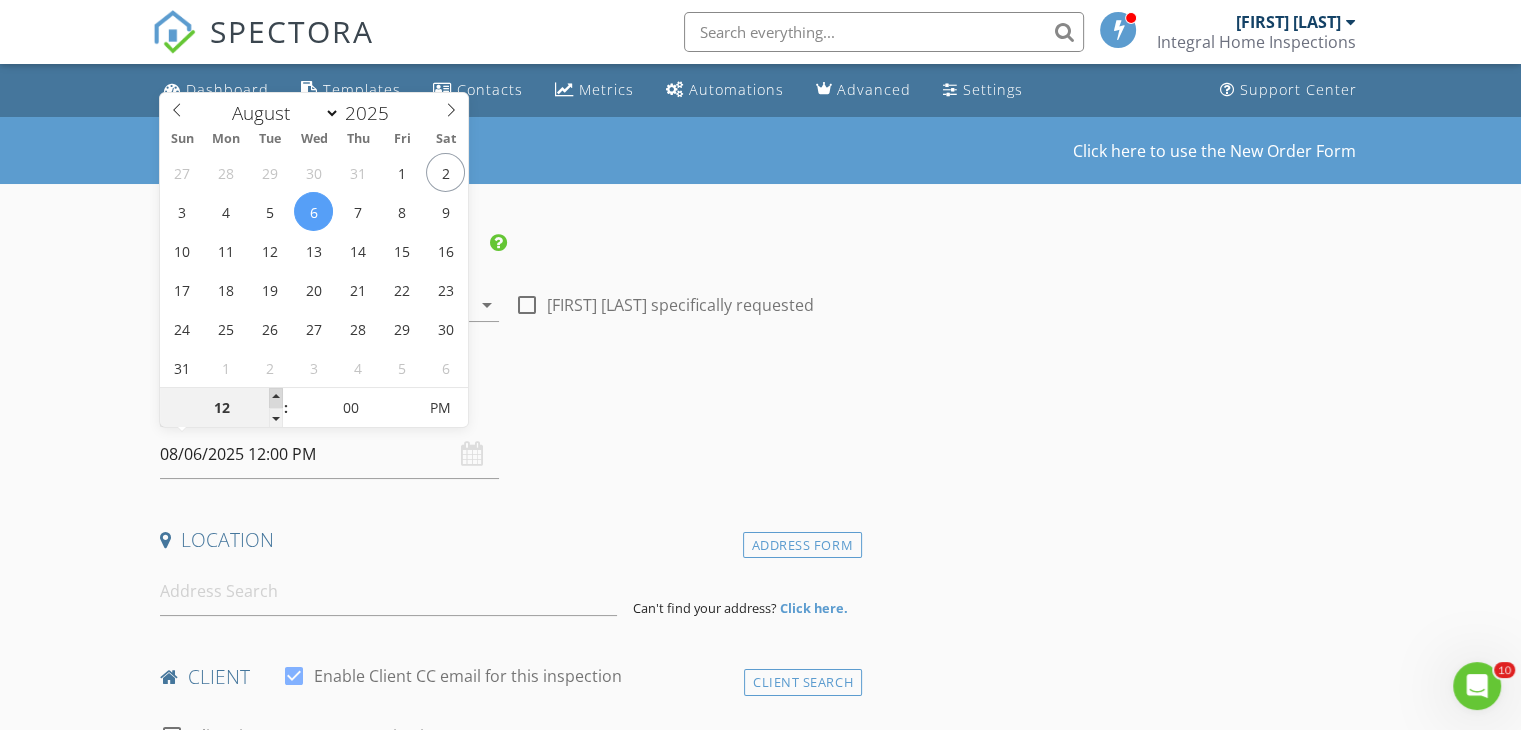 type on "01" 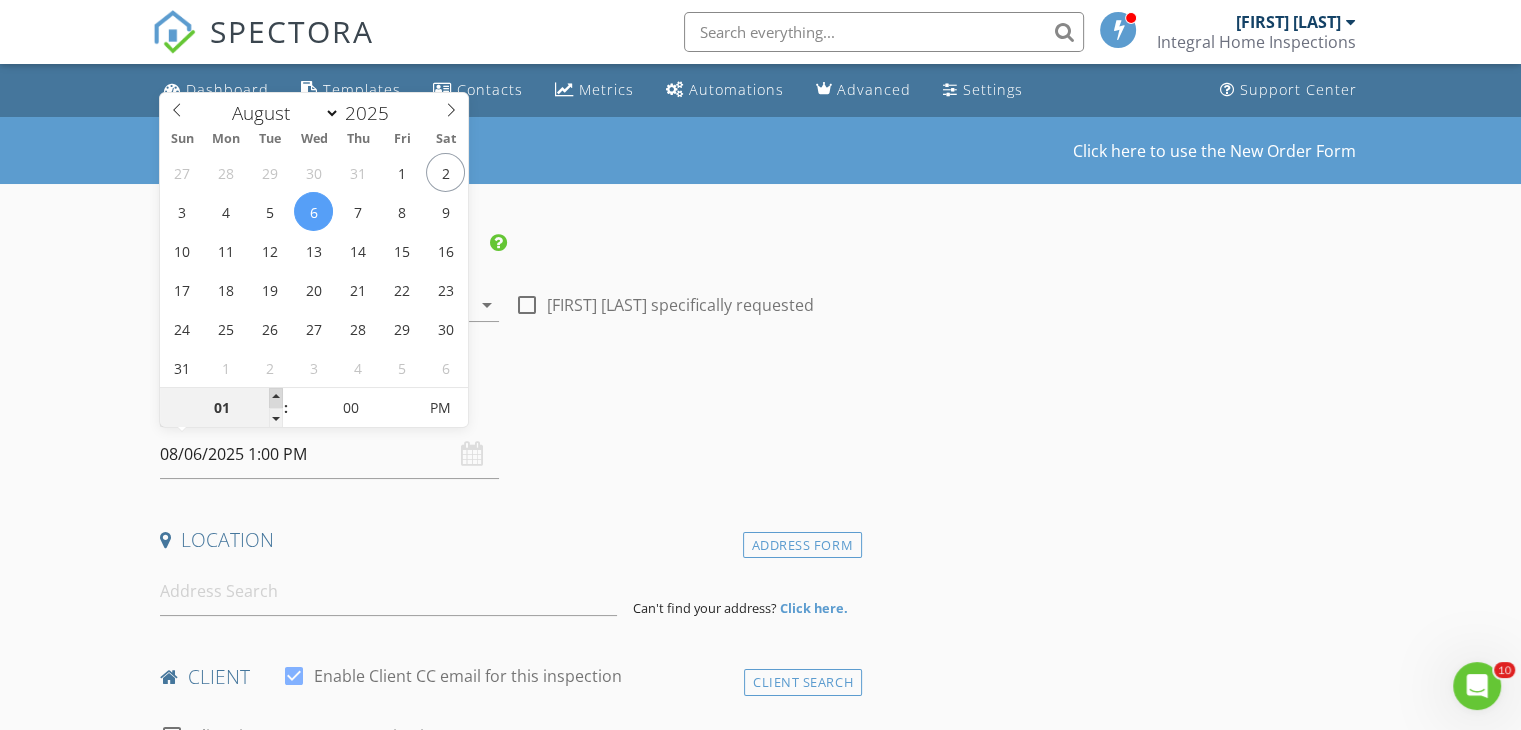 click at bounding box center [276, 398] 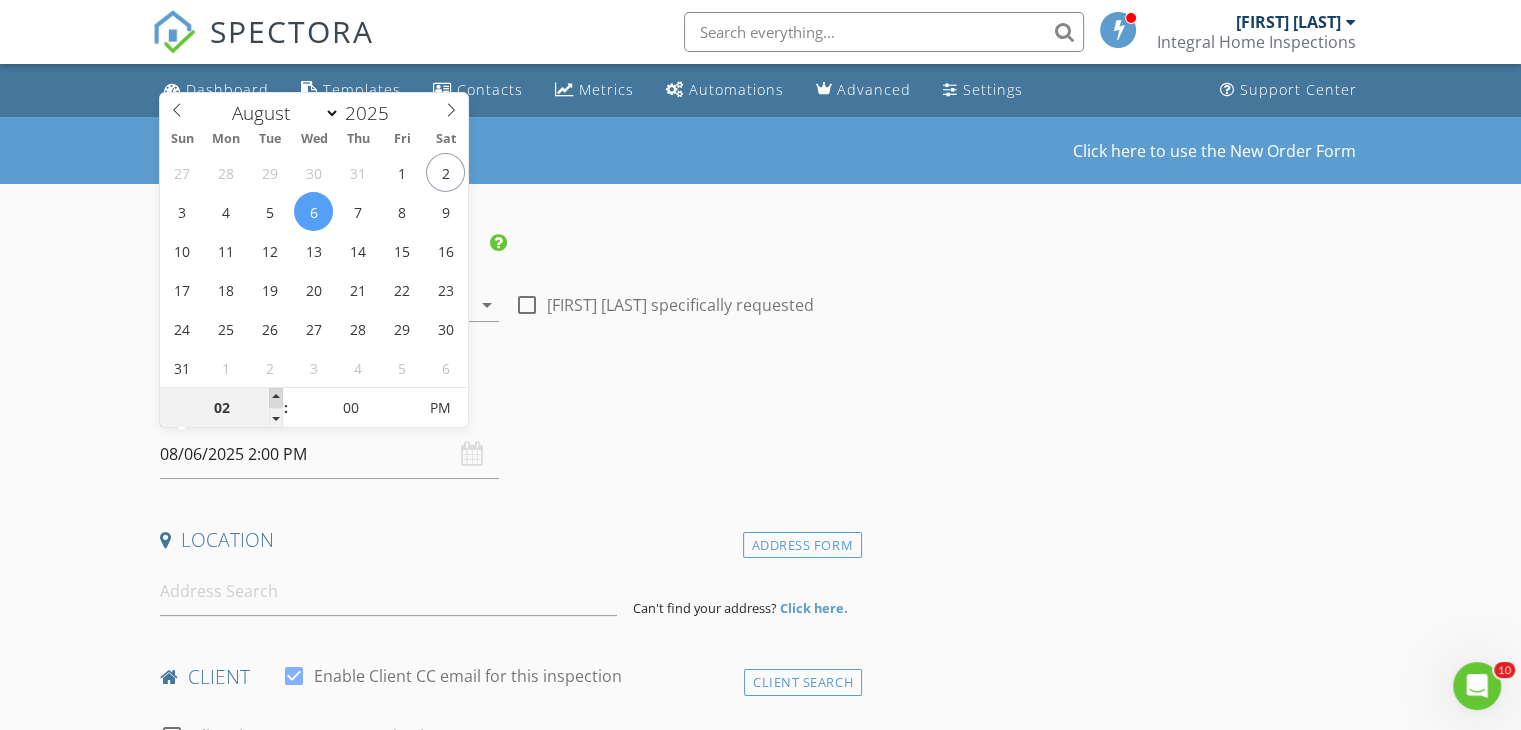 click at bounding box center (276, 398) 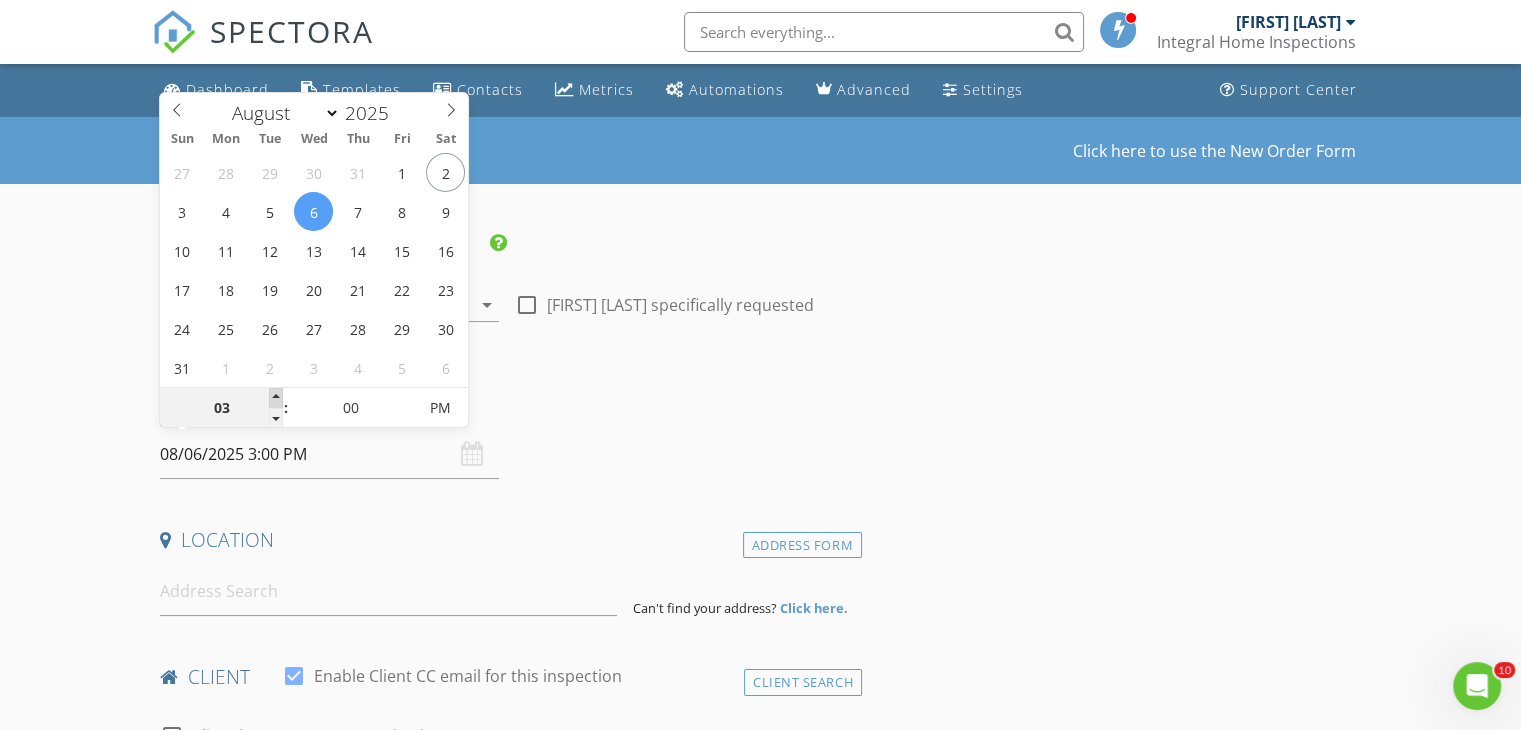 click at bounding box center (276, 398) 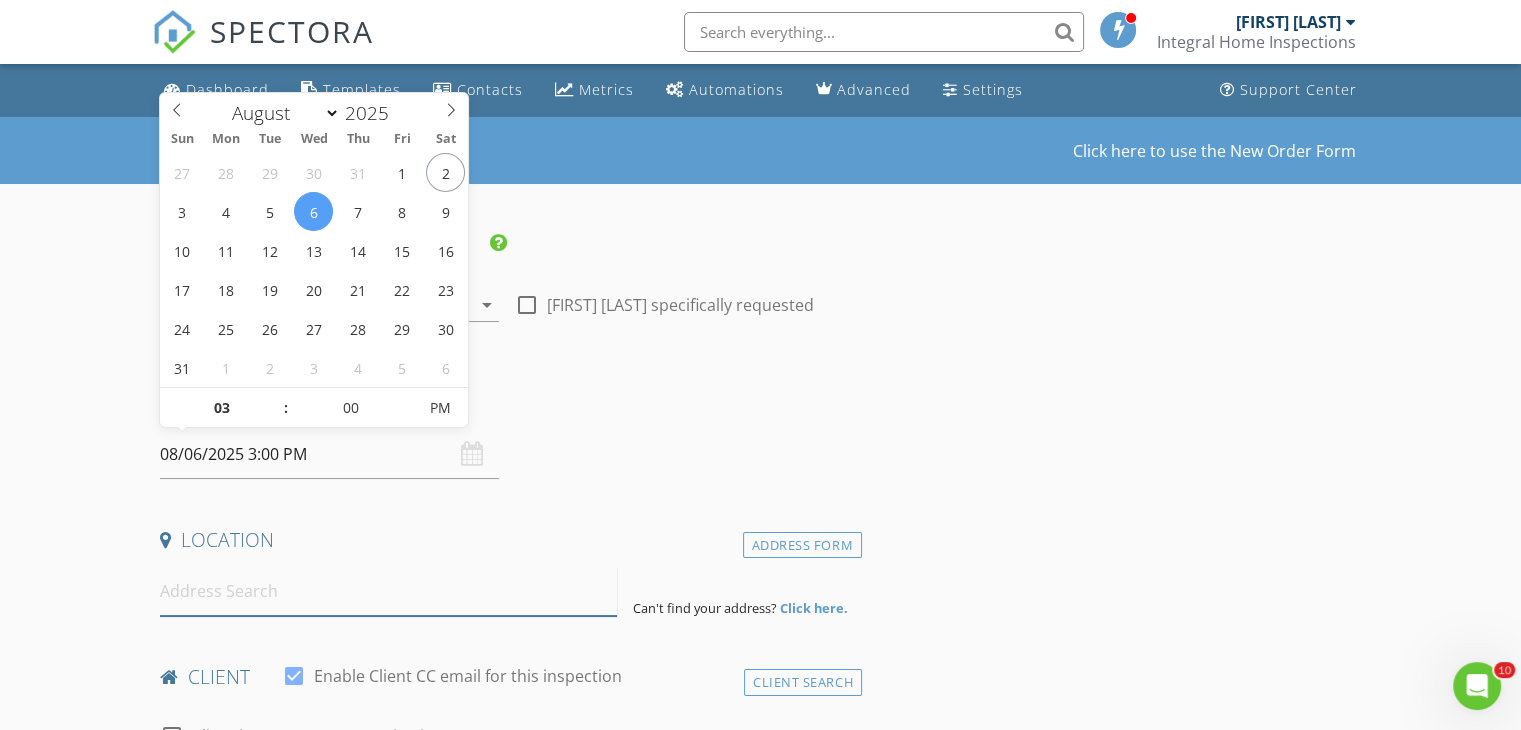 click at bounding box center [388, 591] 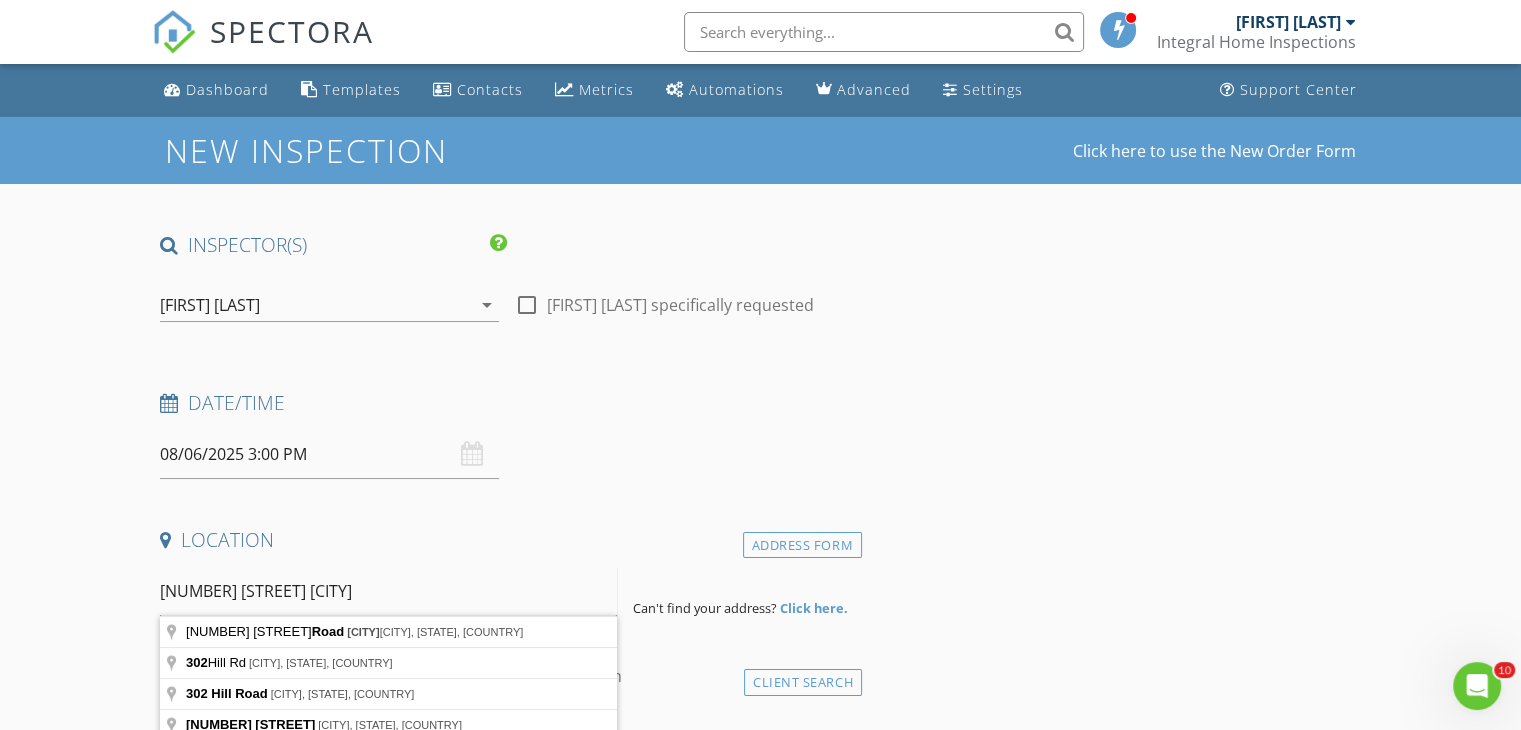 drag, startPoint x: 388, startPoint y: 601, endPoint x: 153, endPoint y: 591, distance: 235.21268 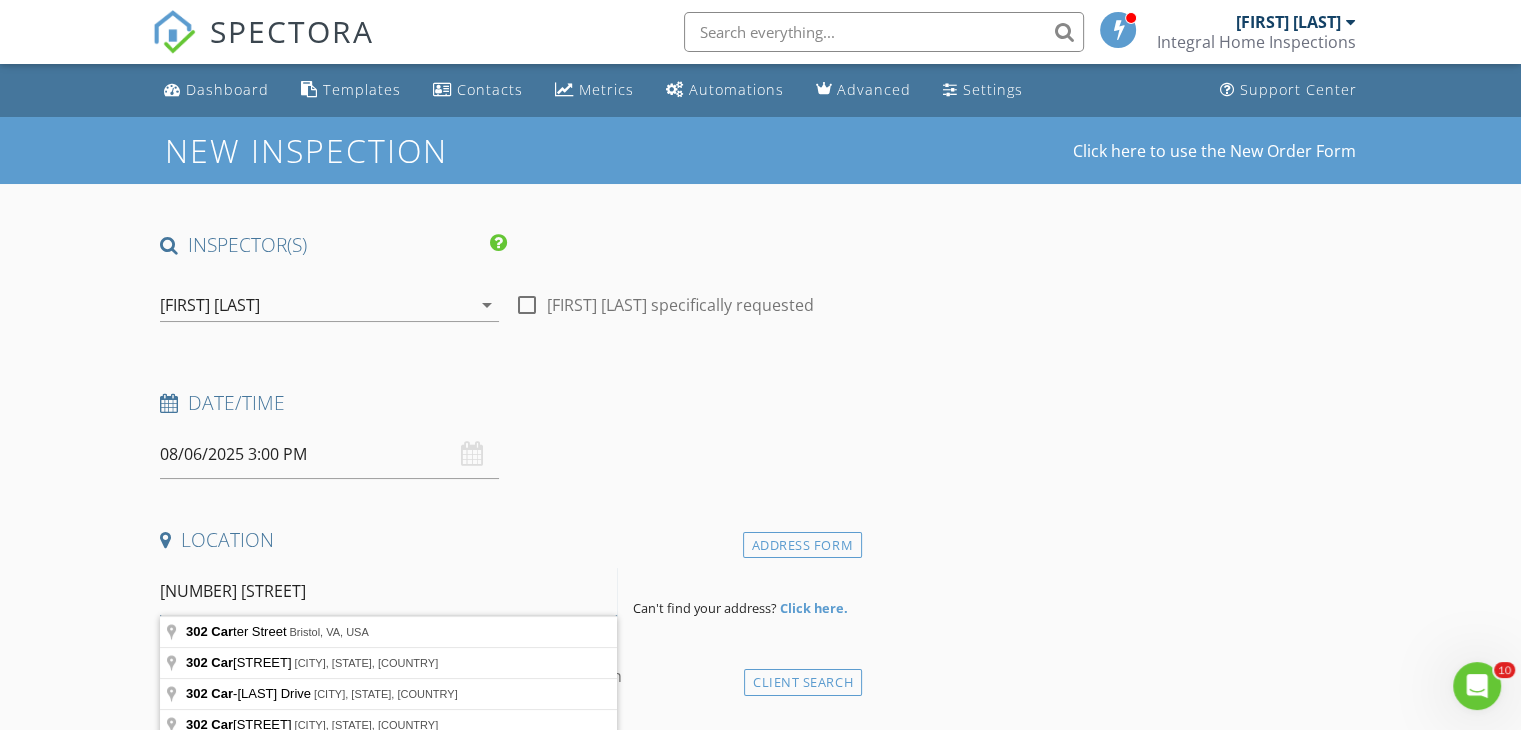click on "302 car" at bounding box center [388, 591] 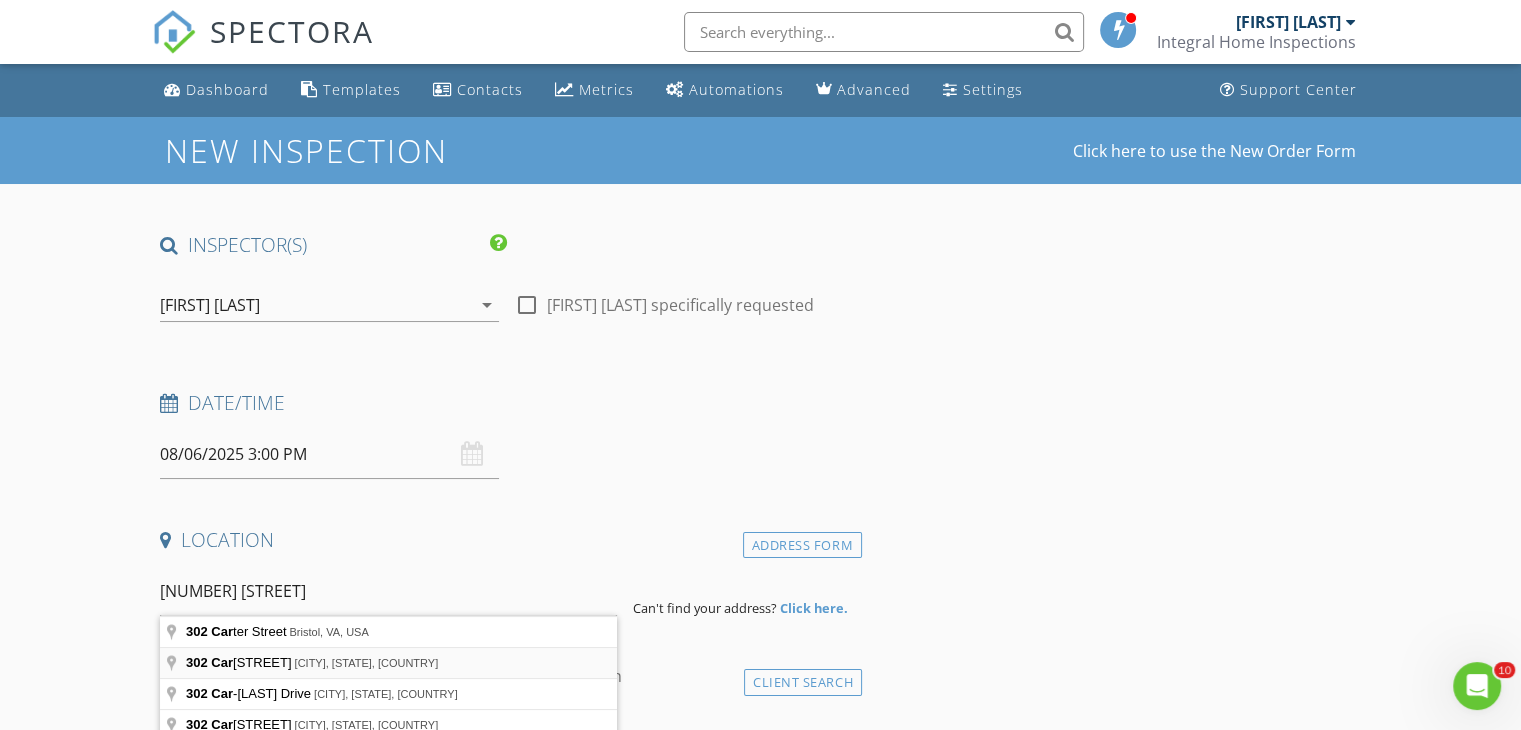 type on "302 Carol Hill Drive, Blountville, TN, USA" 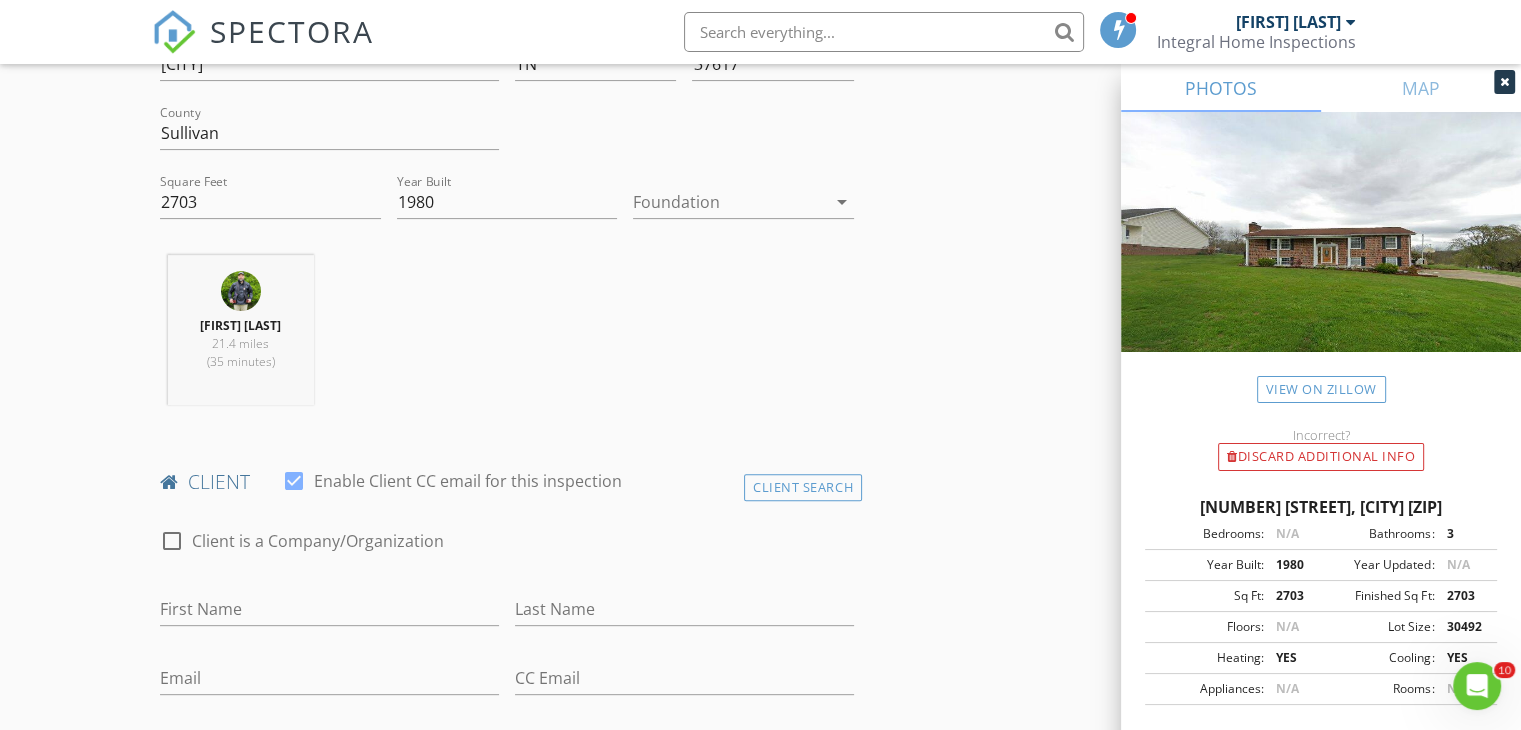scroll, scrollTop: 600, scrollLeft: 0, axis: vertical 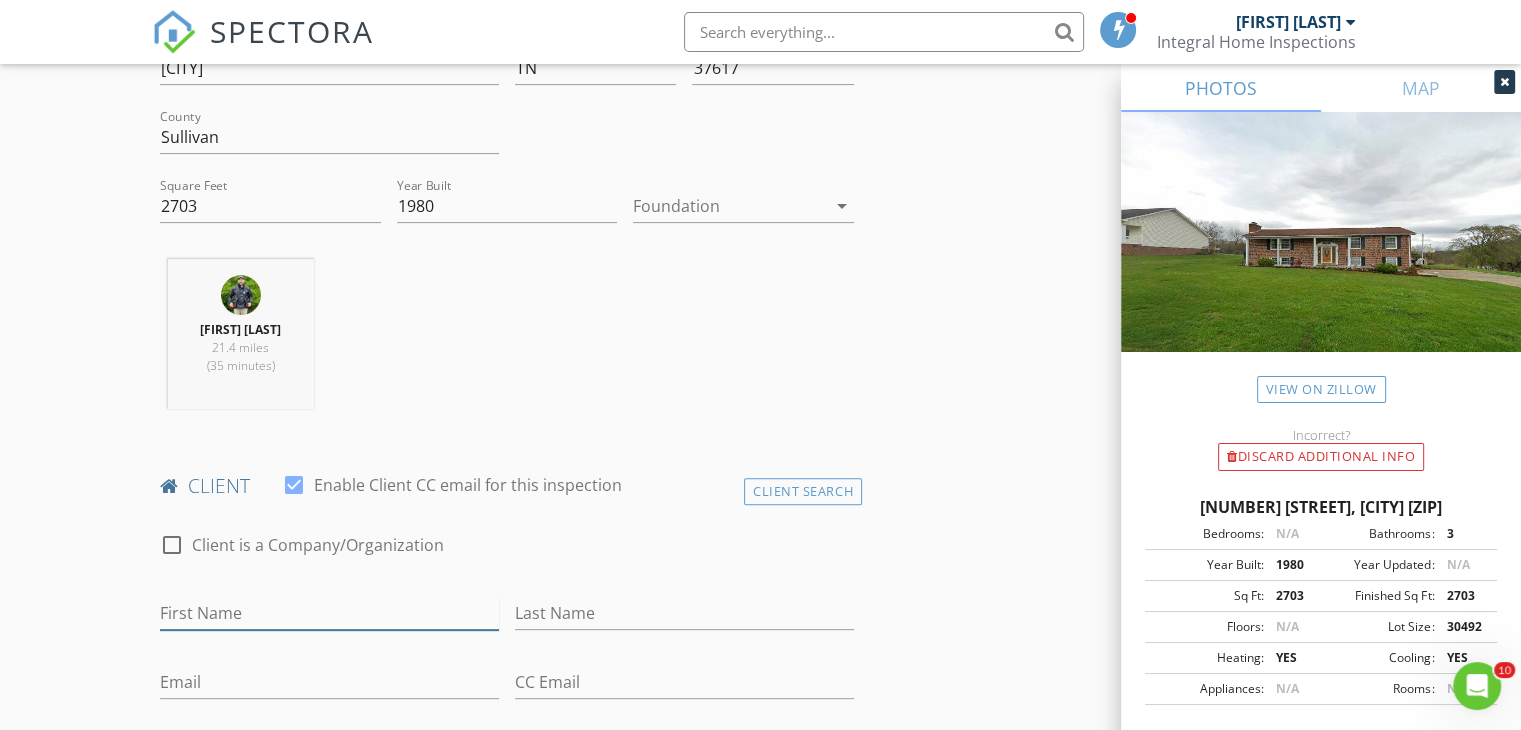 drag, startPoint x: 286, startPoint y: 610, endPoint x: 289, endPoint y: 600, distance: 10.440307 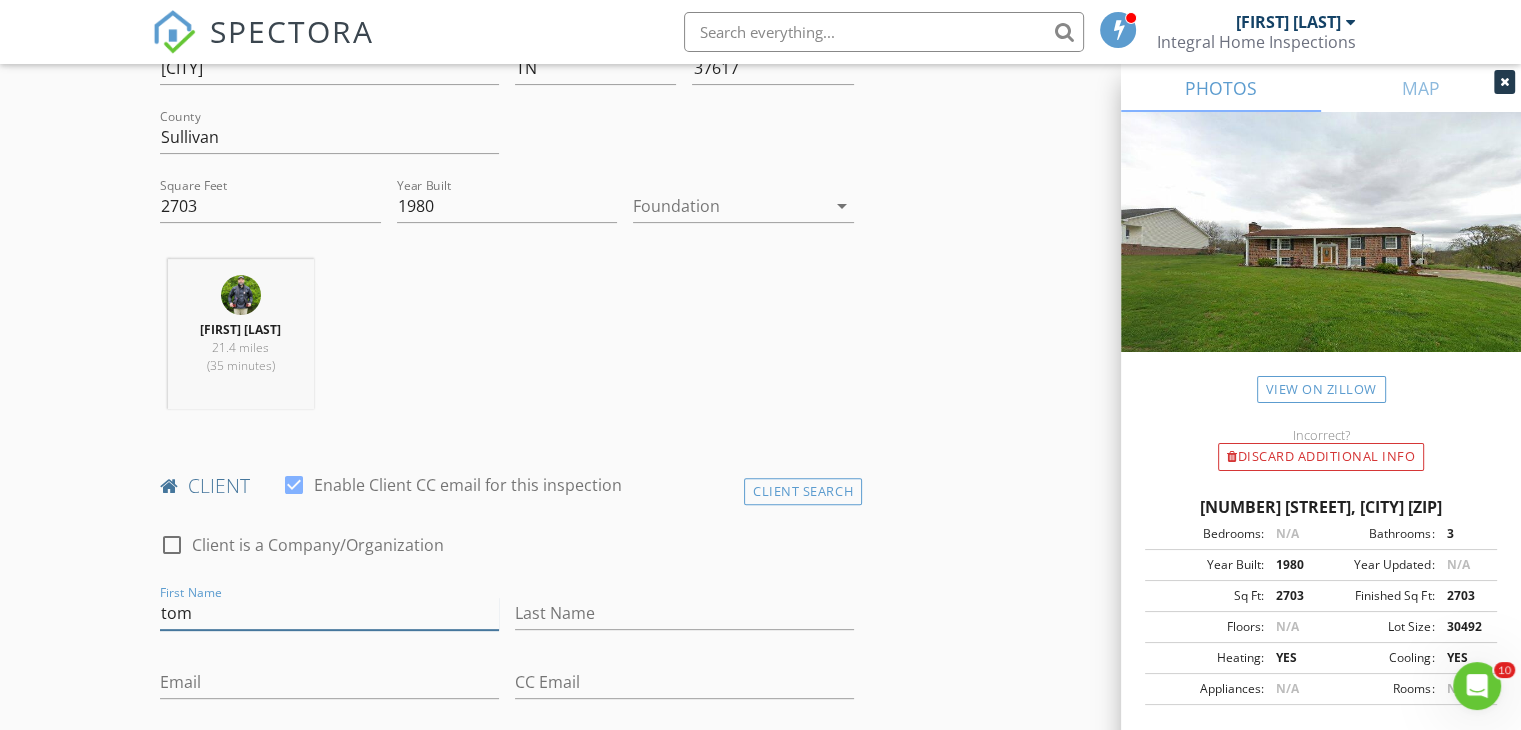 type on "Tom" 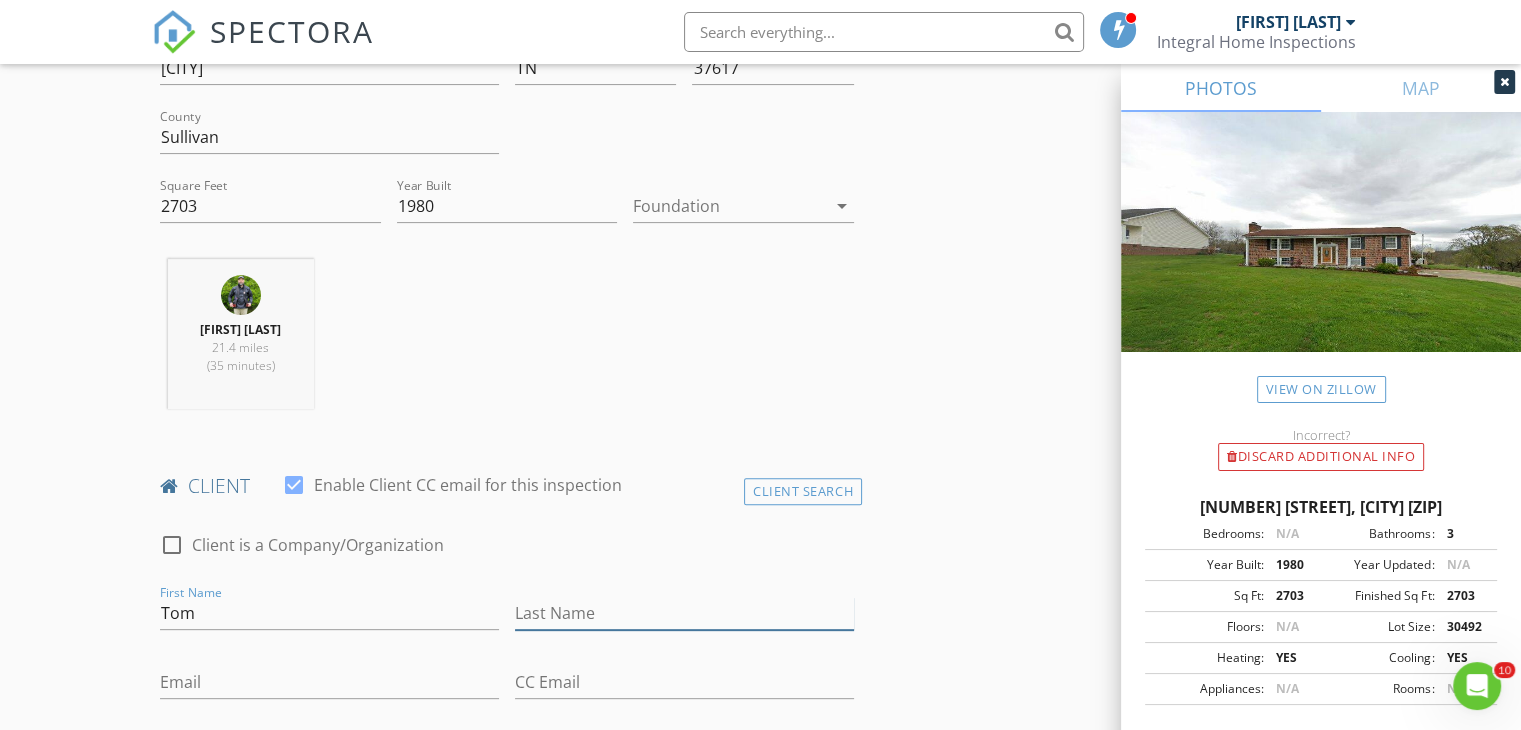 click on "Last Name" at bounding box center (684, 613) 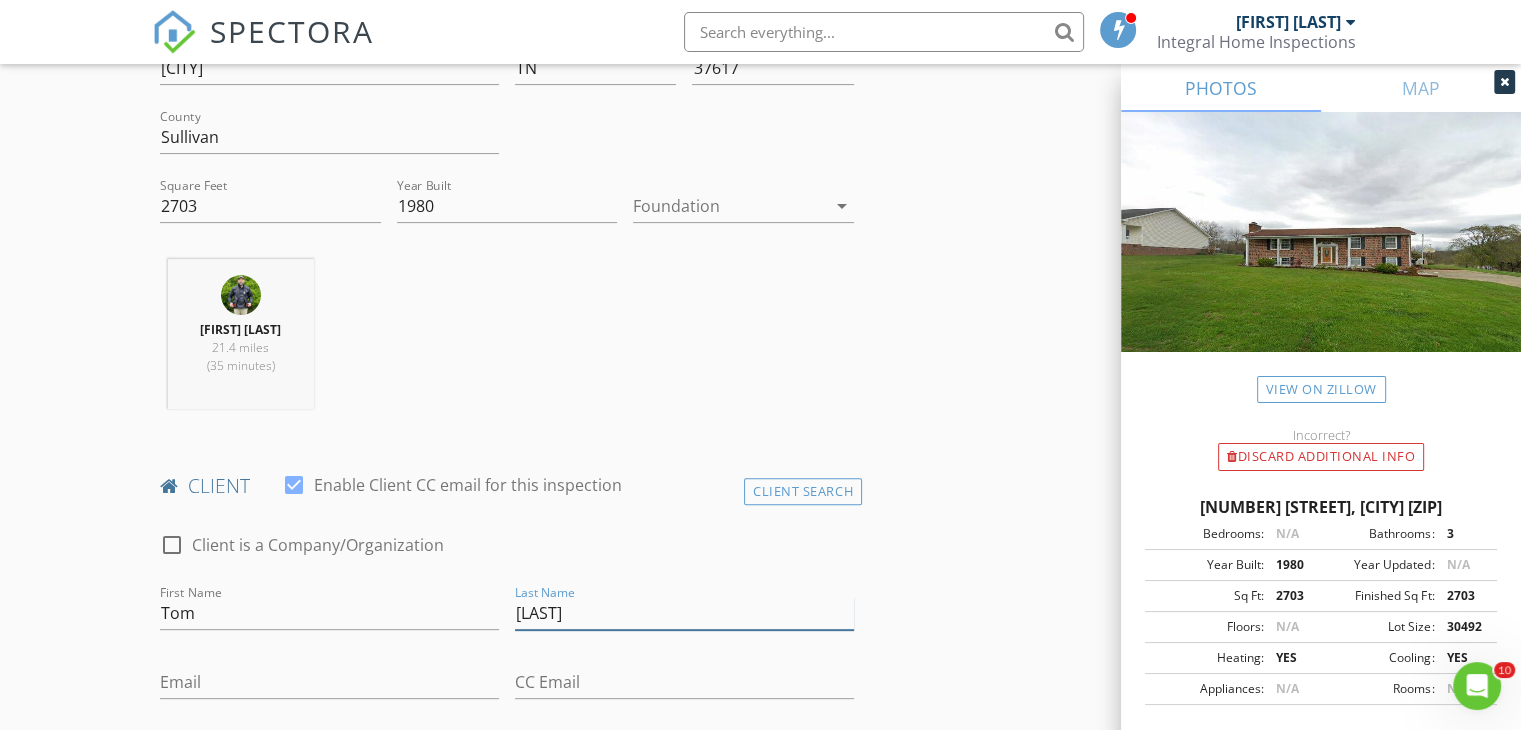 type on "[LAST]" 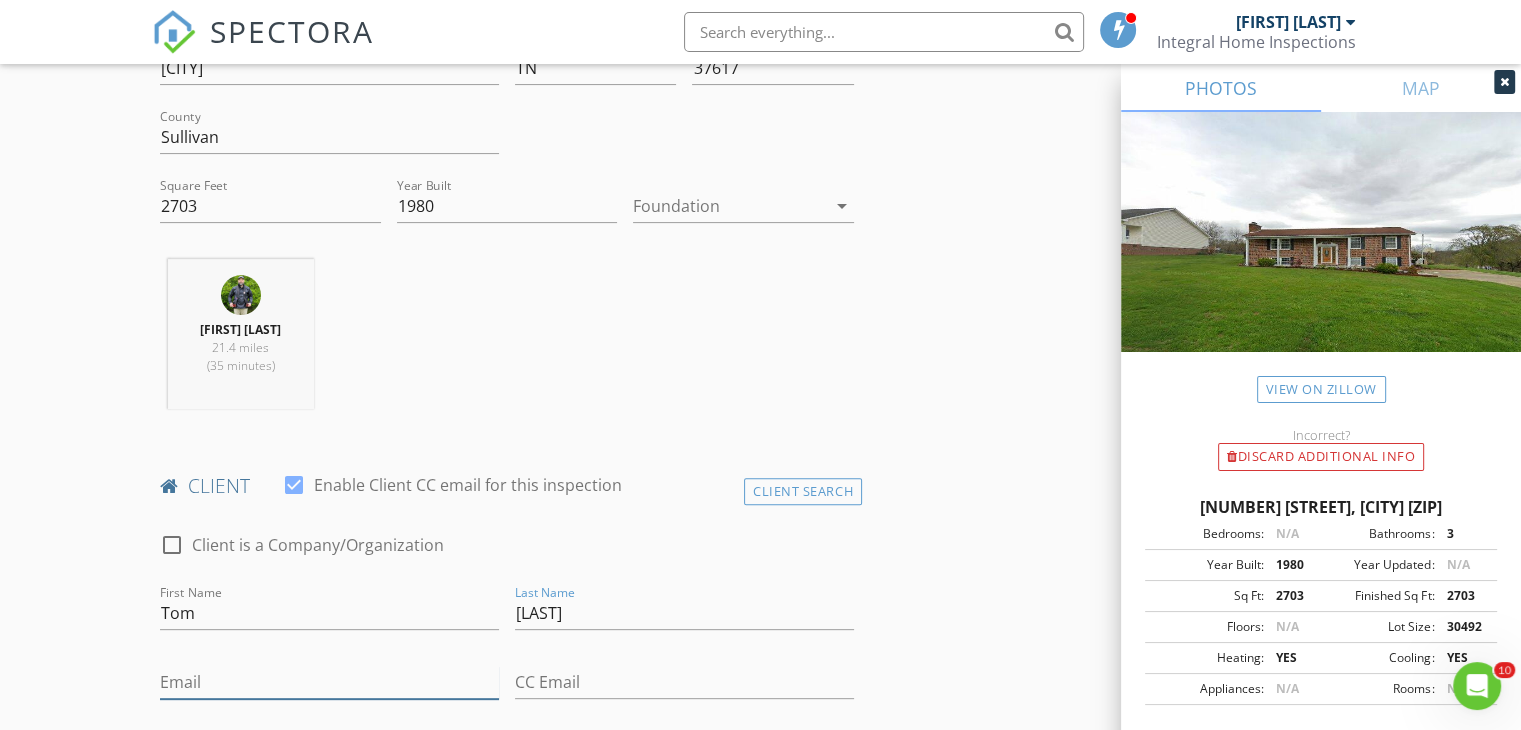 click on "Email" at bounding box center [329, 682] 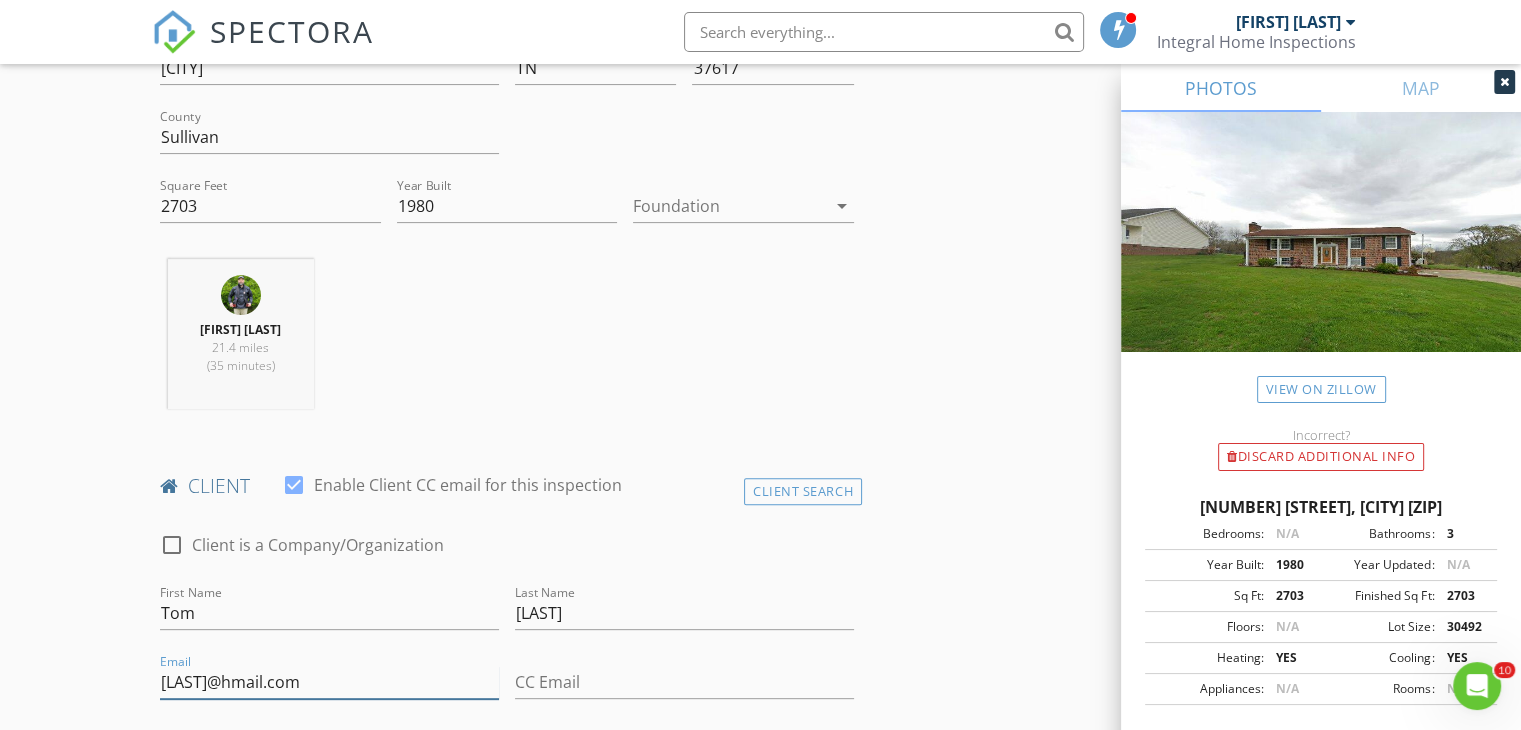click on "tlanier1947@hmail.com" at bounding box center [329, 682] 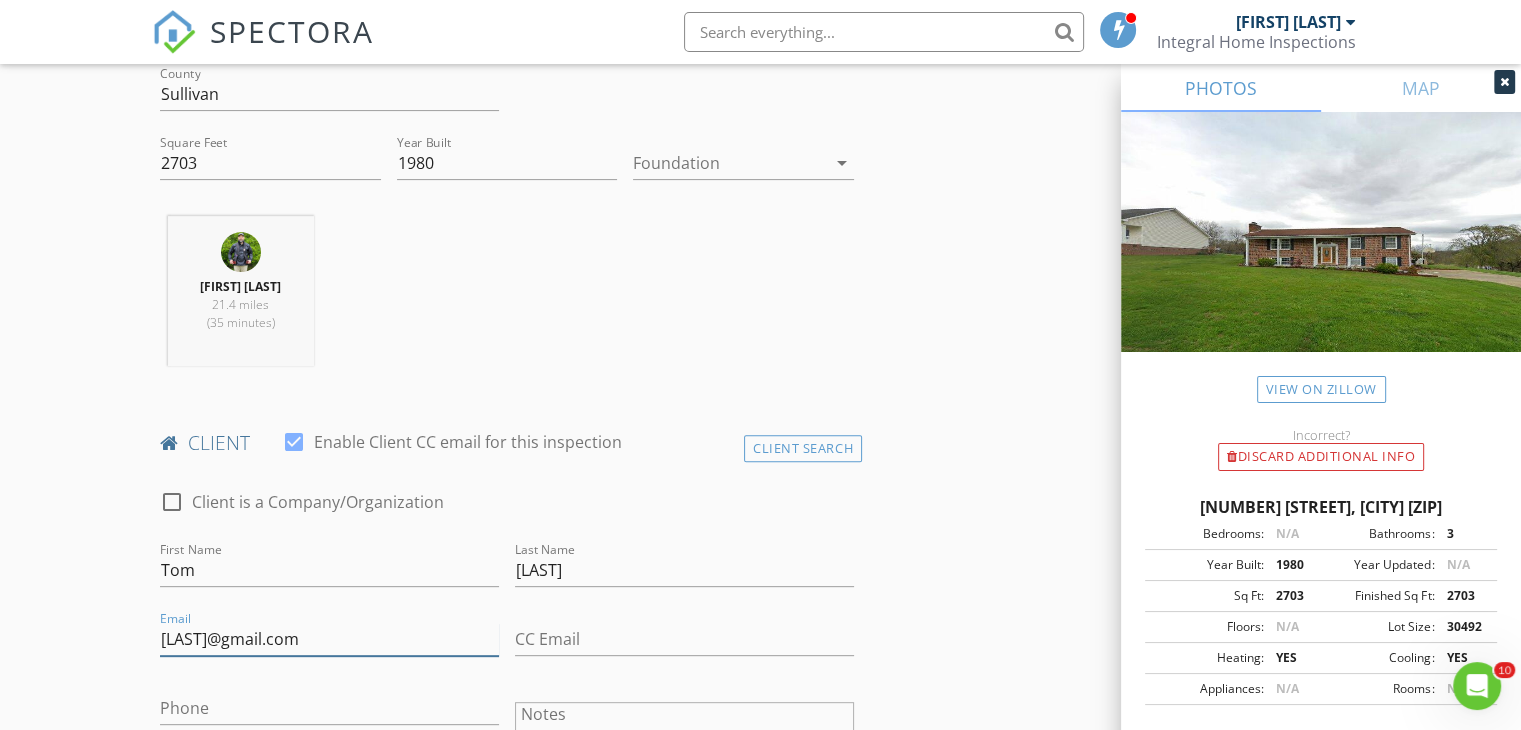 scroll, scrollTop: 800, scrollLeft: 0, axis: vertical 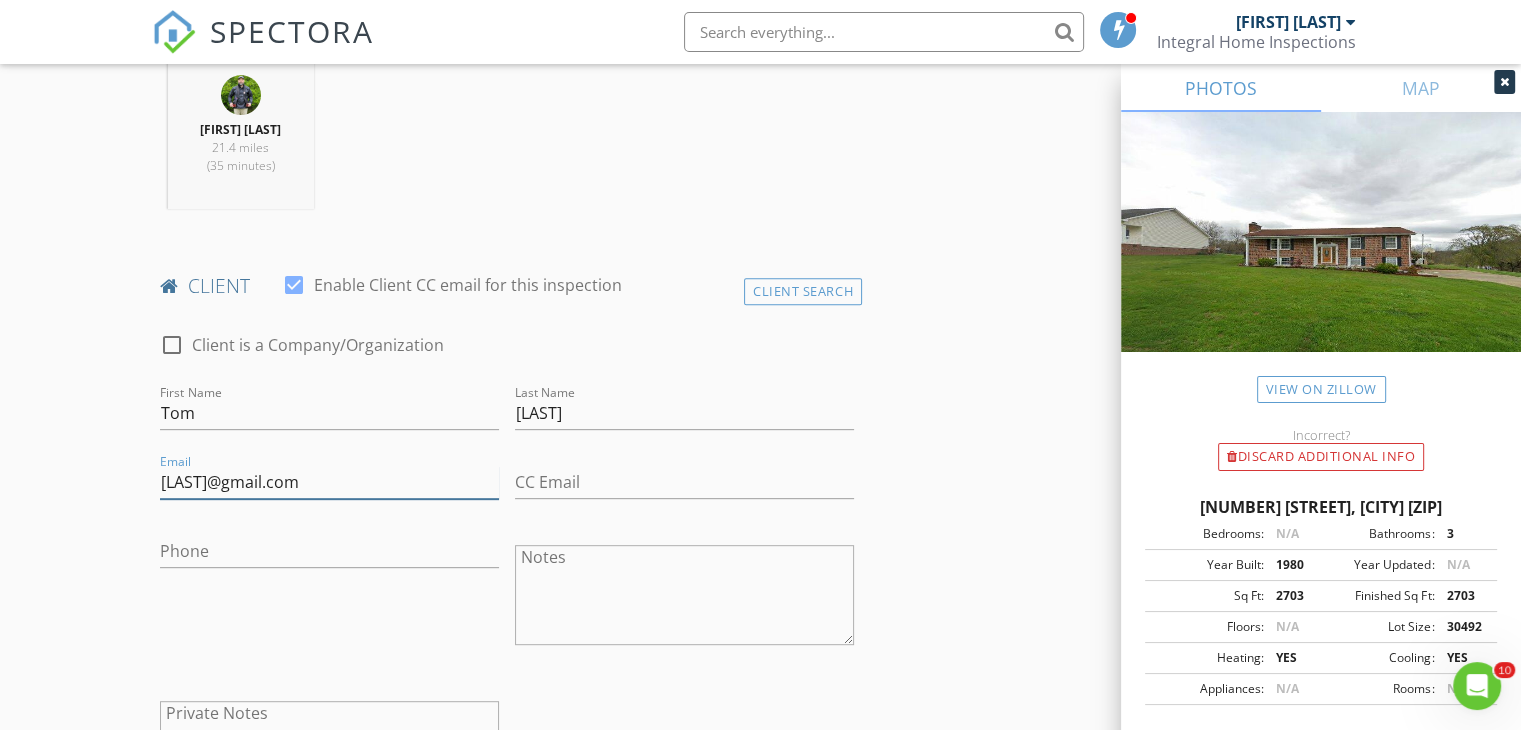 type on "[EMAIL]" 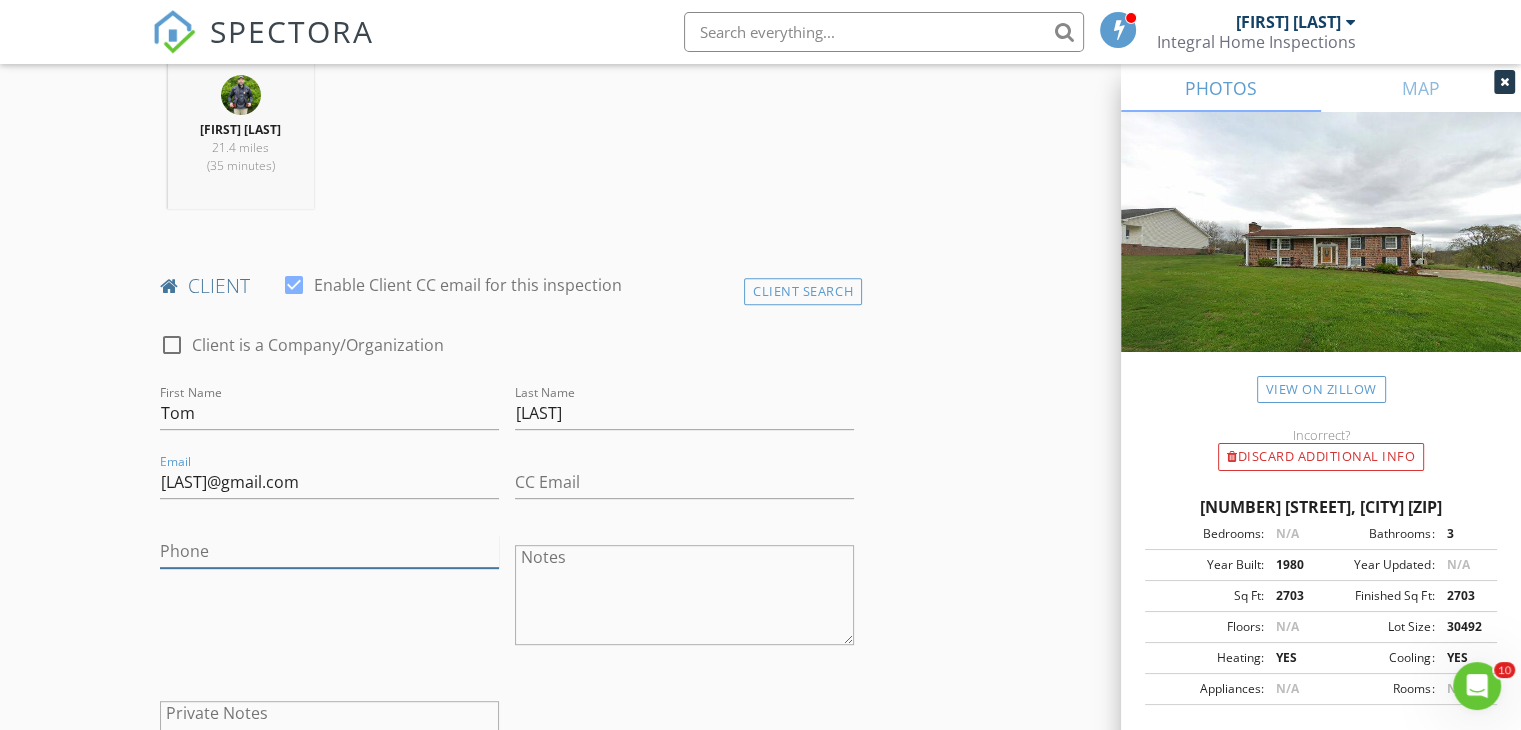 click on "Phone" at bounding box center [329, 551] 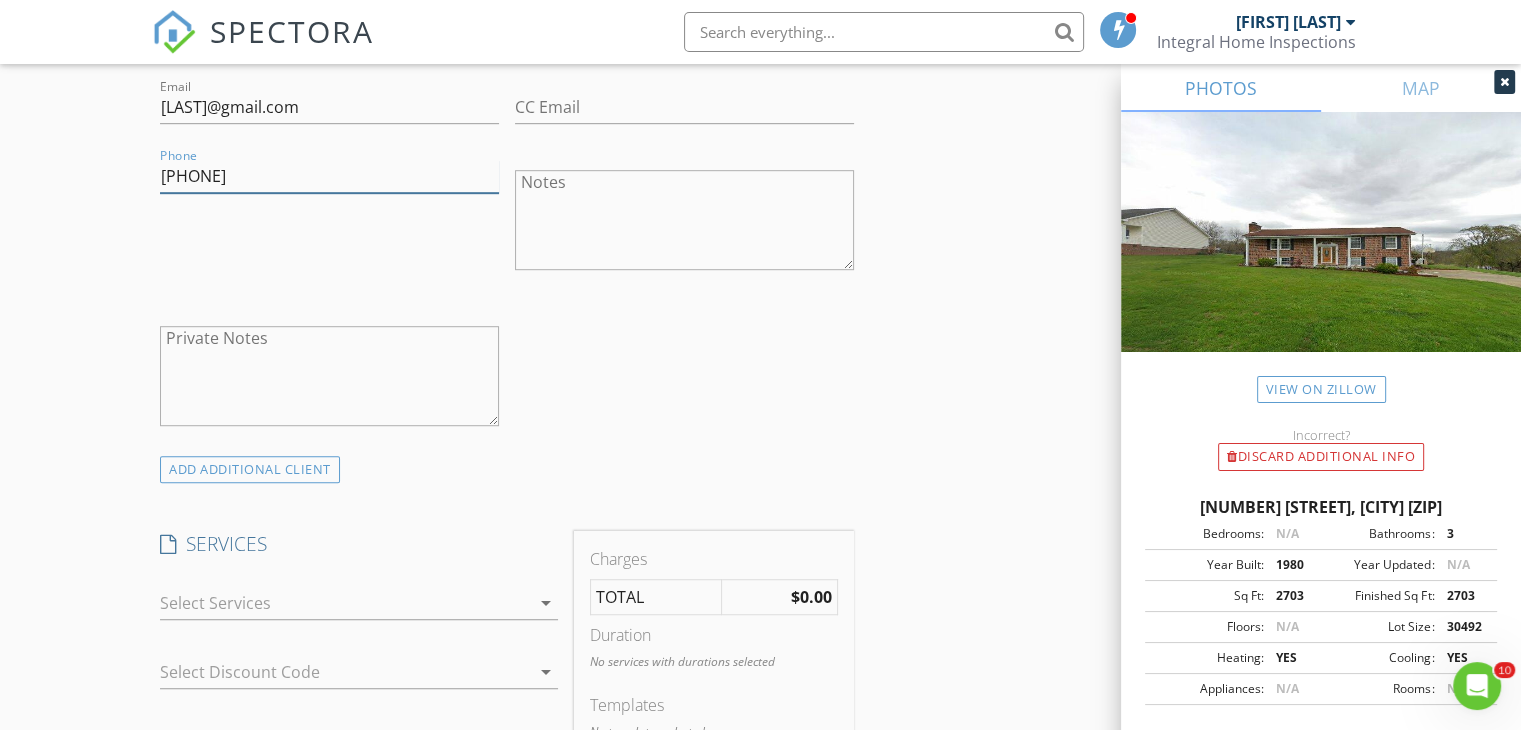 scroll, scrollTop: 1200, scrollLeft: 0, axis: vertical 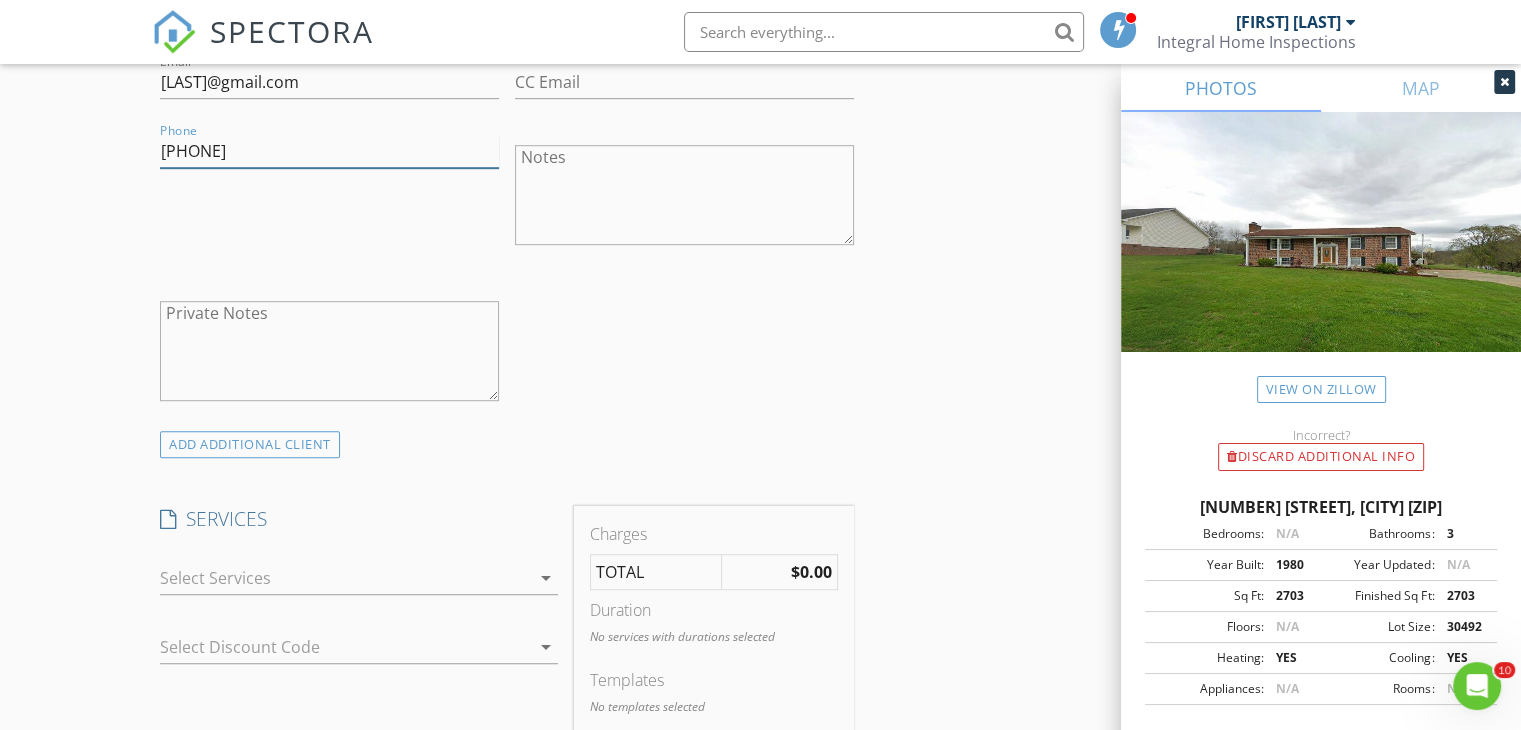 type on "[PHONE]" 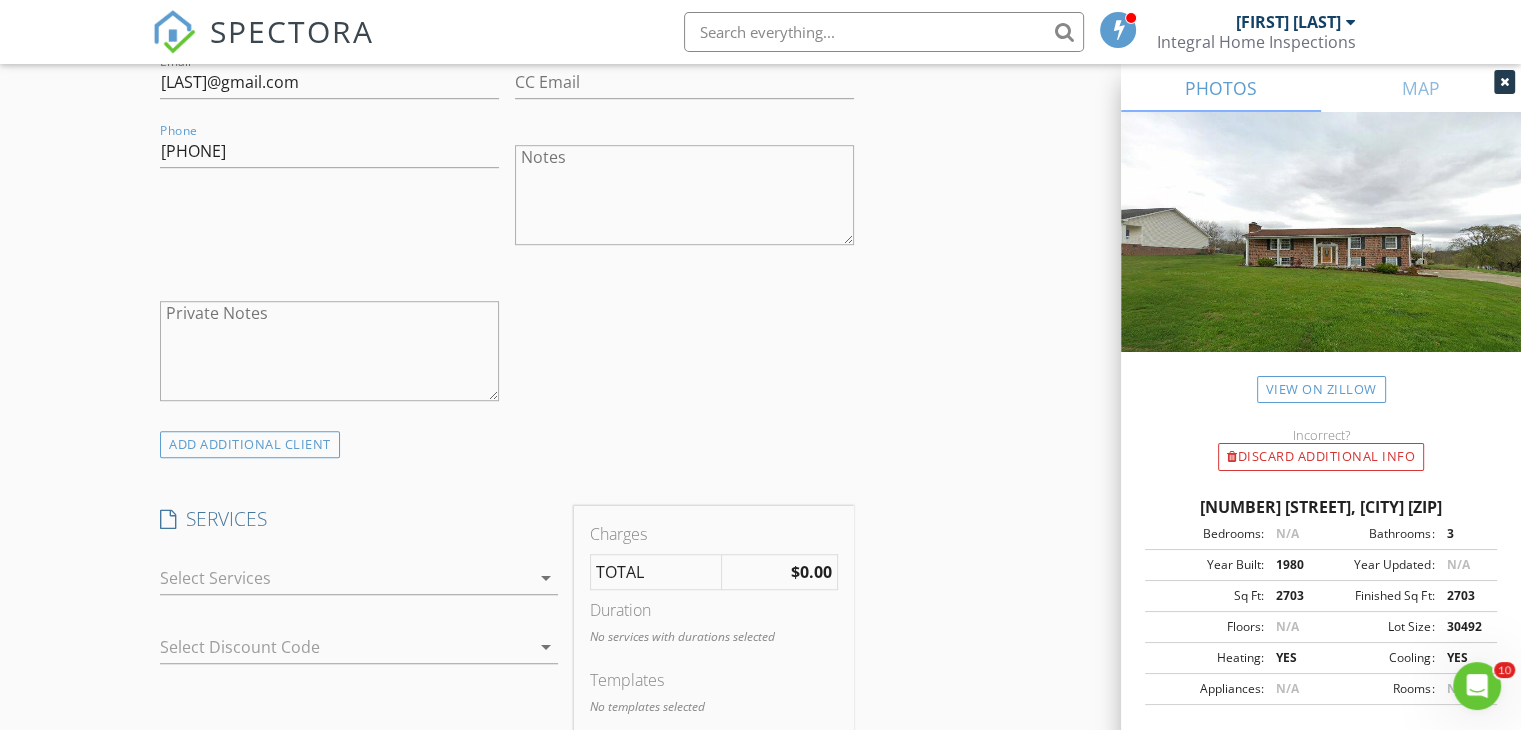 click on "arrow_drop_down" at bounding box center (546, 578) 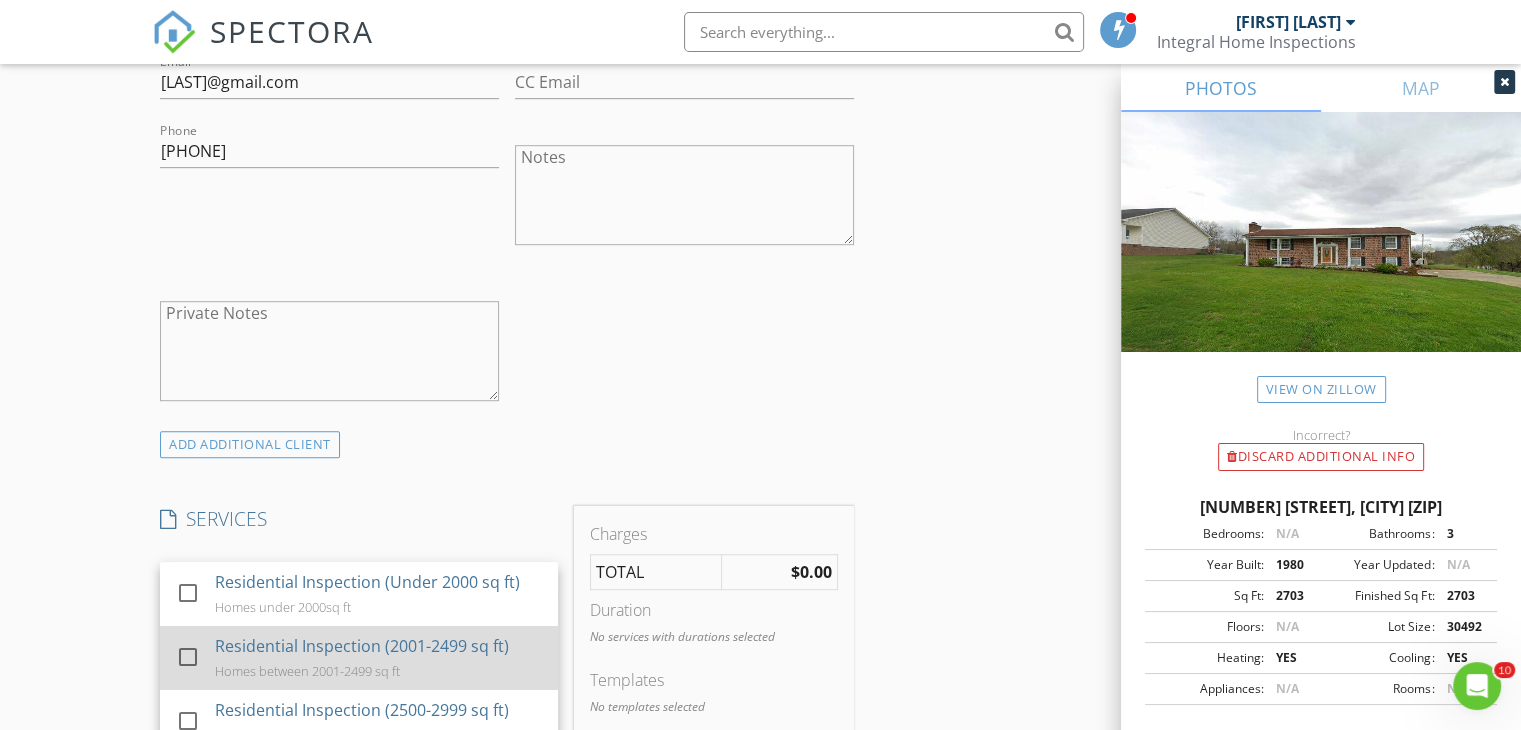 scroll, scrollTop: 100, scrollLeft: 0, axis: vertical 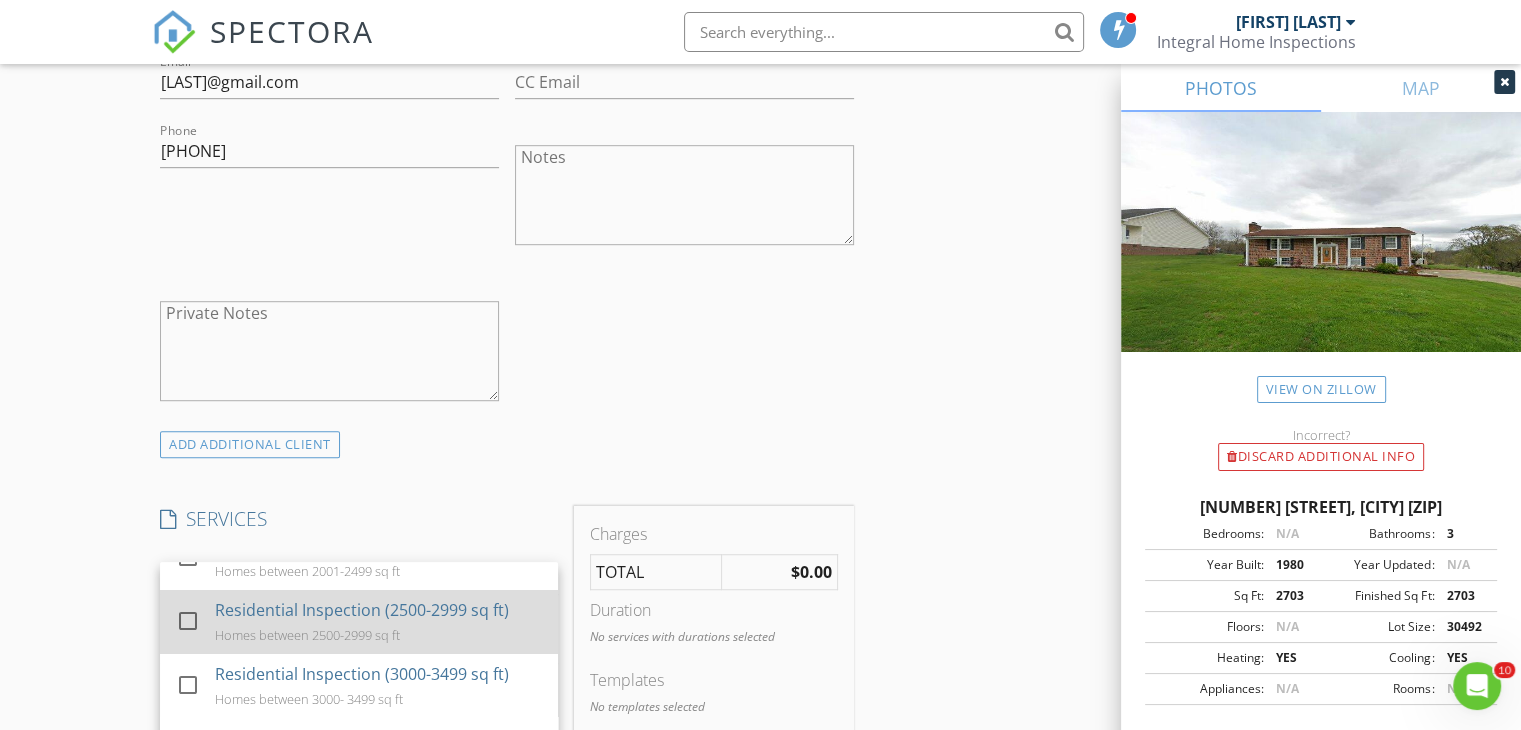 click on "Residential Inspection (2500-2999 sq ft)" at bounding box center [362, 610] 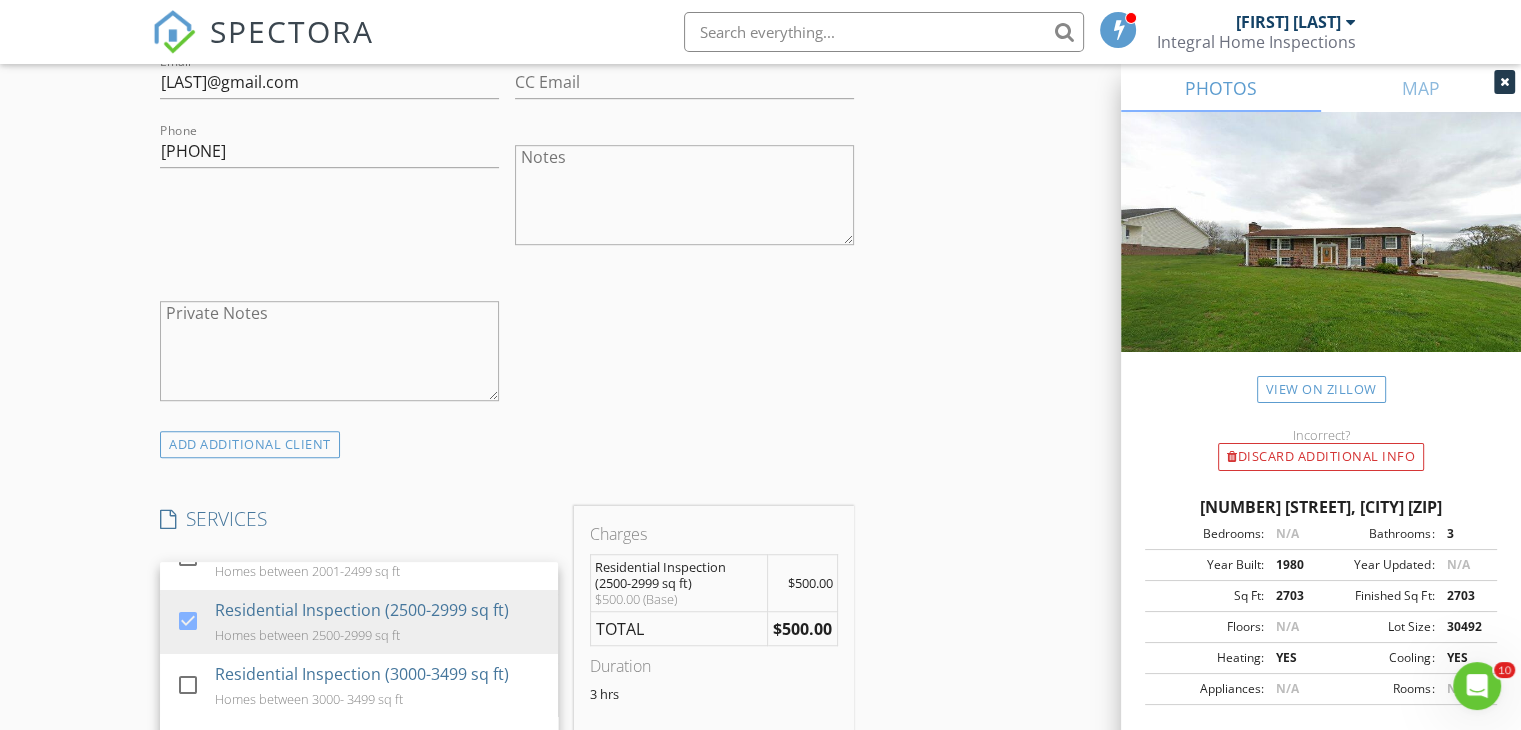 click on "INSPECTOR(S)
check_box   Joshua Price   PRIMARY   Joshua Price arrow_drop_down   check_box_outline_blank Joshua Price specifically requested
Date/Time
08/06/2025 3:00 PM
Location
Address Search       Address 302 Carol Hill Dr   Unit   City Blountville   State TN   Zip 37617   County Sullivan     Square Feet 2703   Year Built 1980   Foundation arrow_drop_down     Joshua Price     21.4 miles     (35 minutes)
client
check_box Enable Client CC email for this inspection   Client Search     check_box_outline_blank Client is a Company/Organization     First Name Tom   Last Name Lanier   Email tlanier1947@gmail.com   CC Email   Phone 478-538-8110           Notes   Private Notes
ADD ADDITIONAL client
SERVICES
check_box_outline_blank   Residential Inspection (Under 2000 sq ft)" at bounding box center (507, 774) 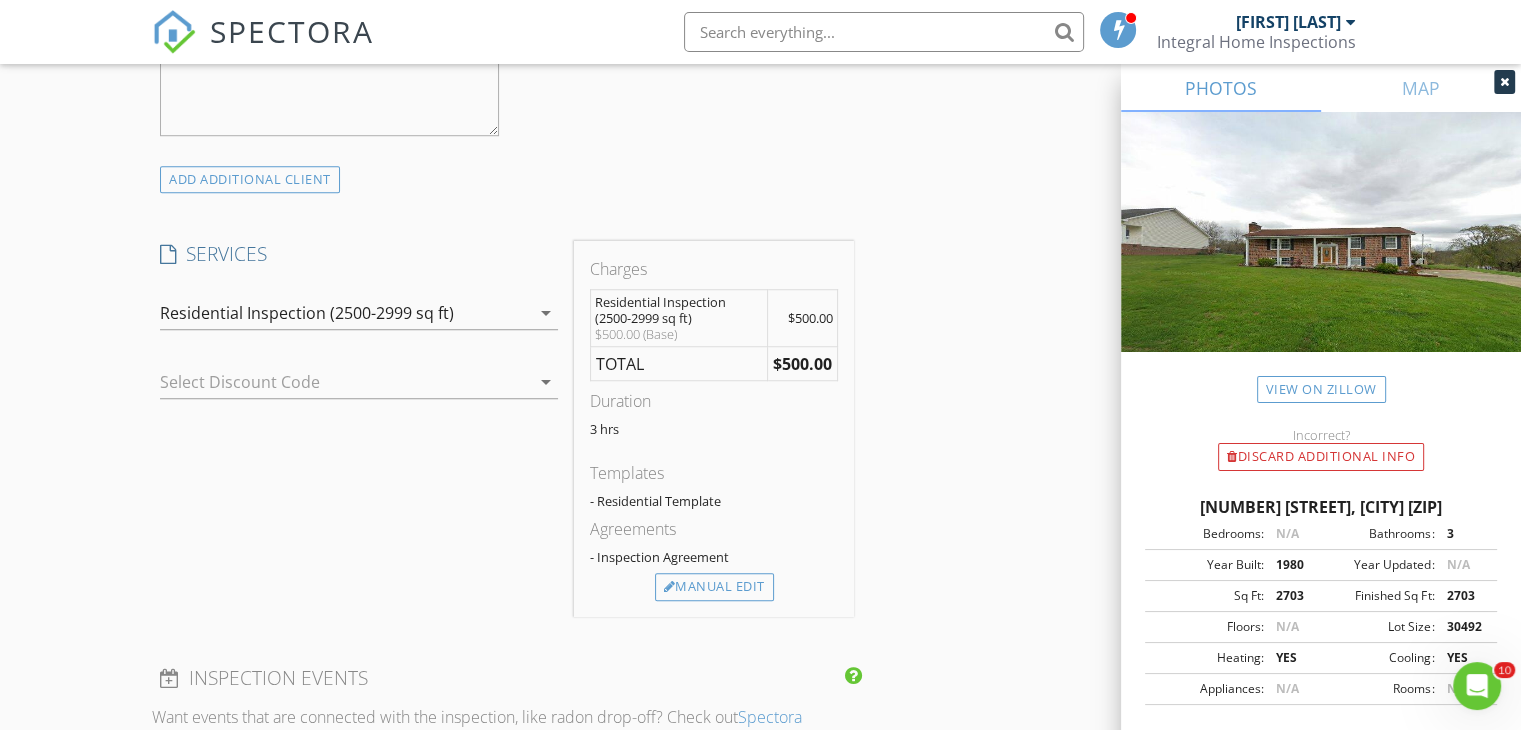 scroll, scrollTop: 1500, scrollLeft: 0, axis: vertical 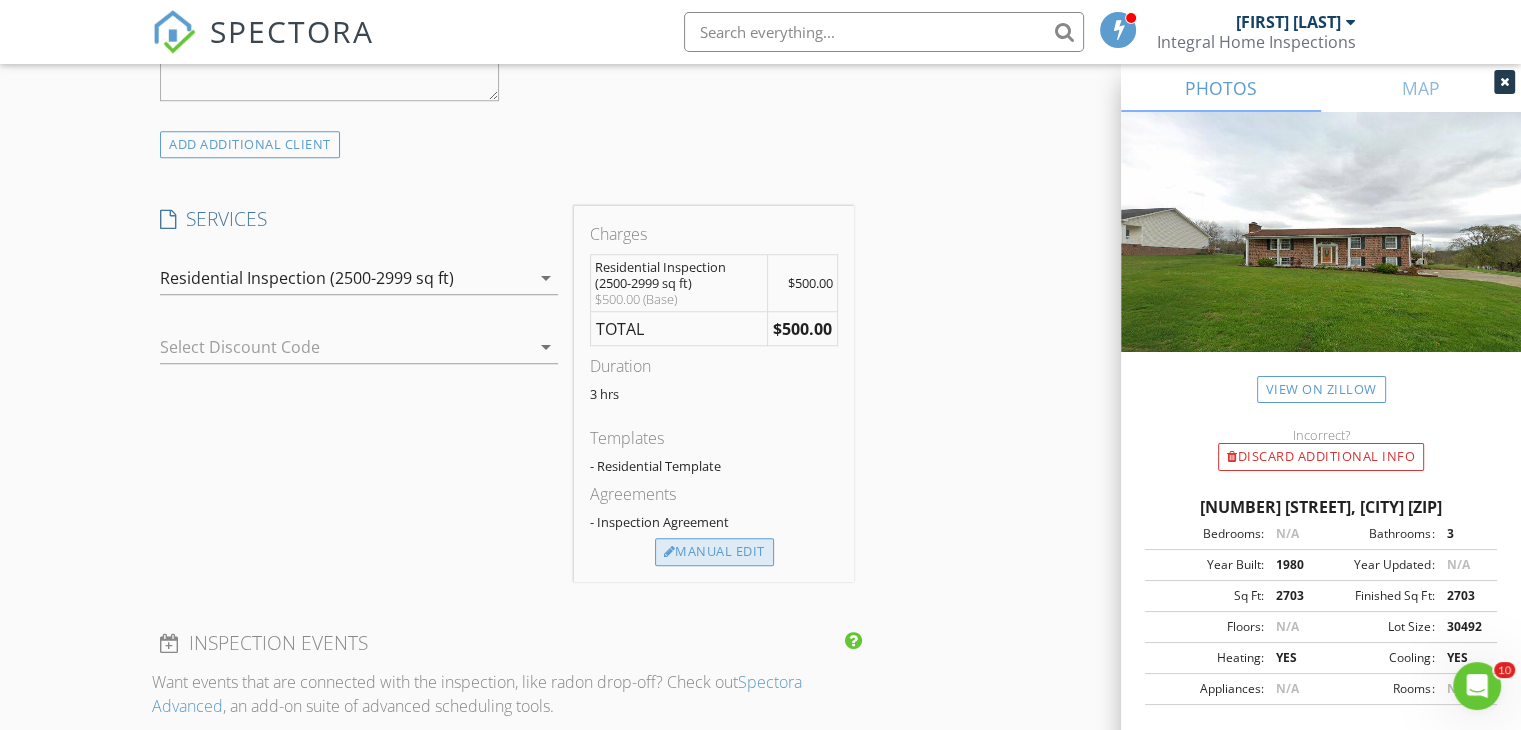 click on "Manual Edit" at bounding box center [714, 552] 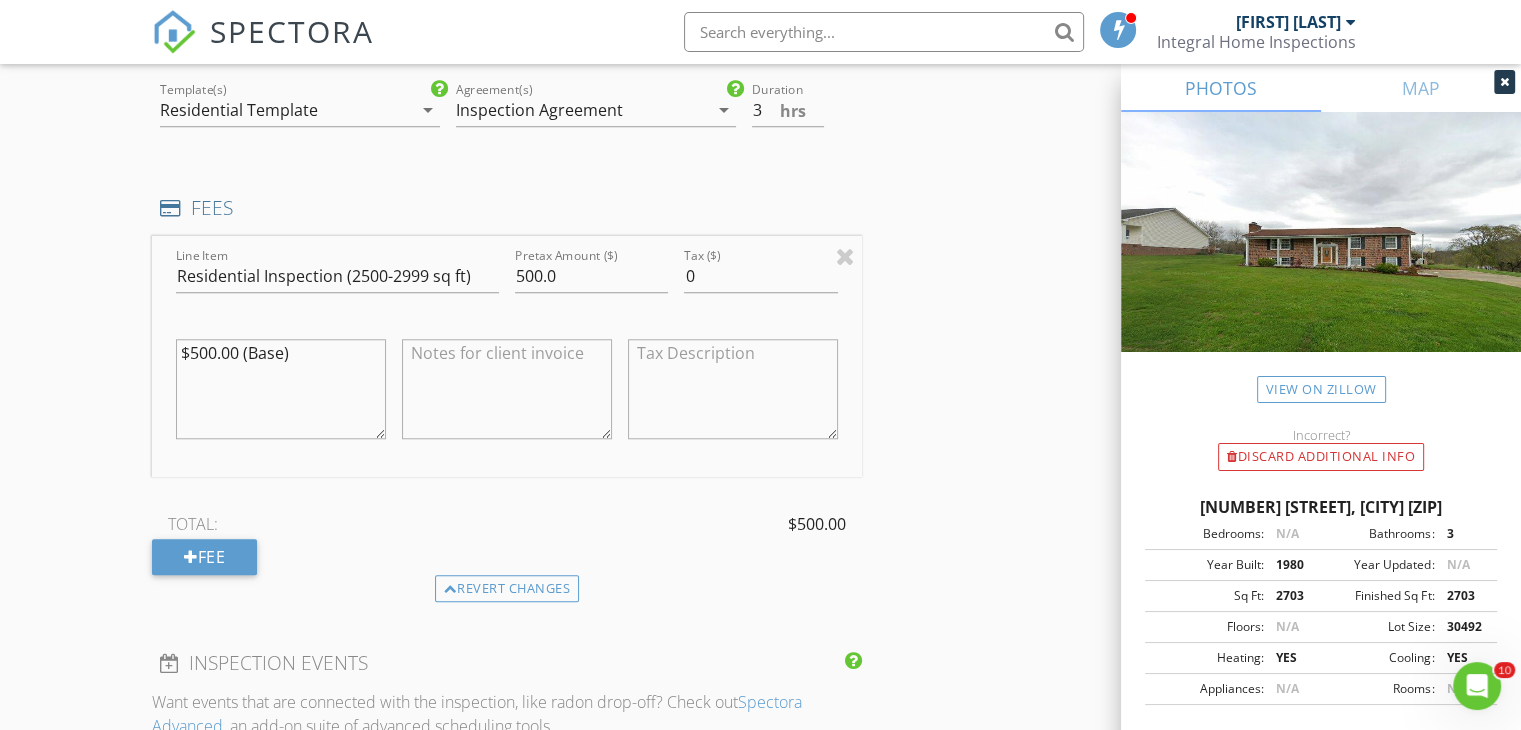scroll, scrollTop: 1700, scrollLeft: 0, axis: vertical 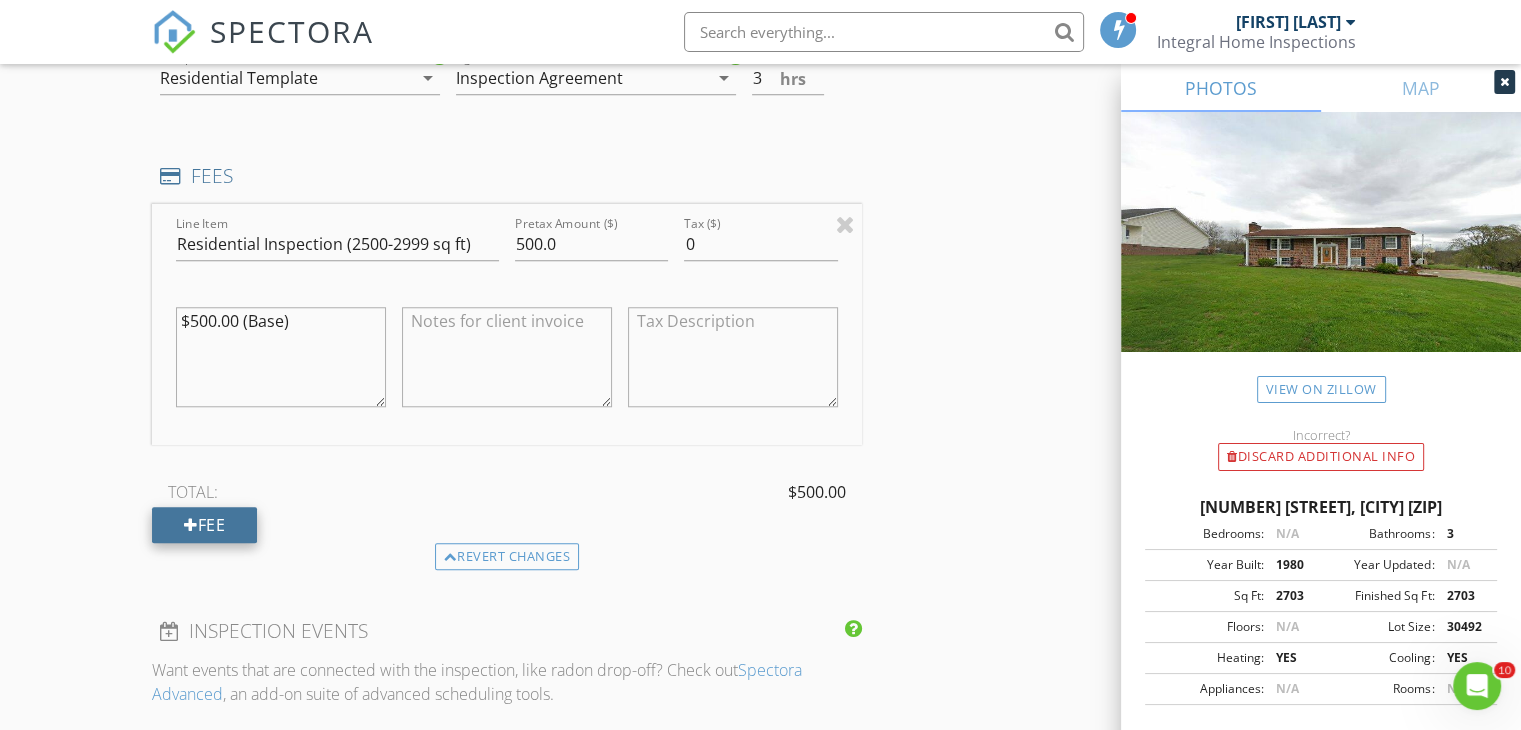 click on "Fee" at bounding box center [204, 525] 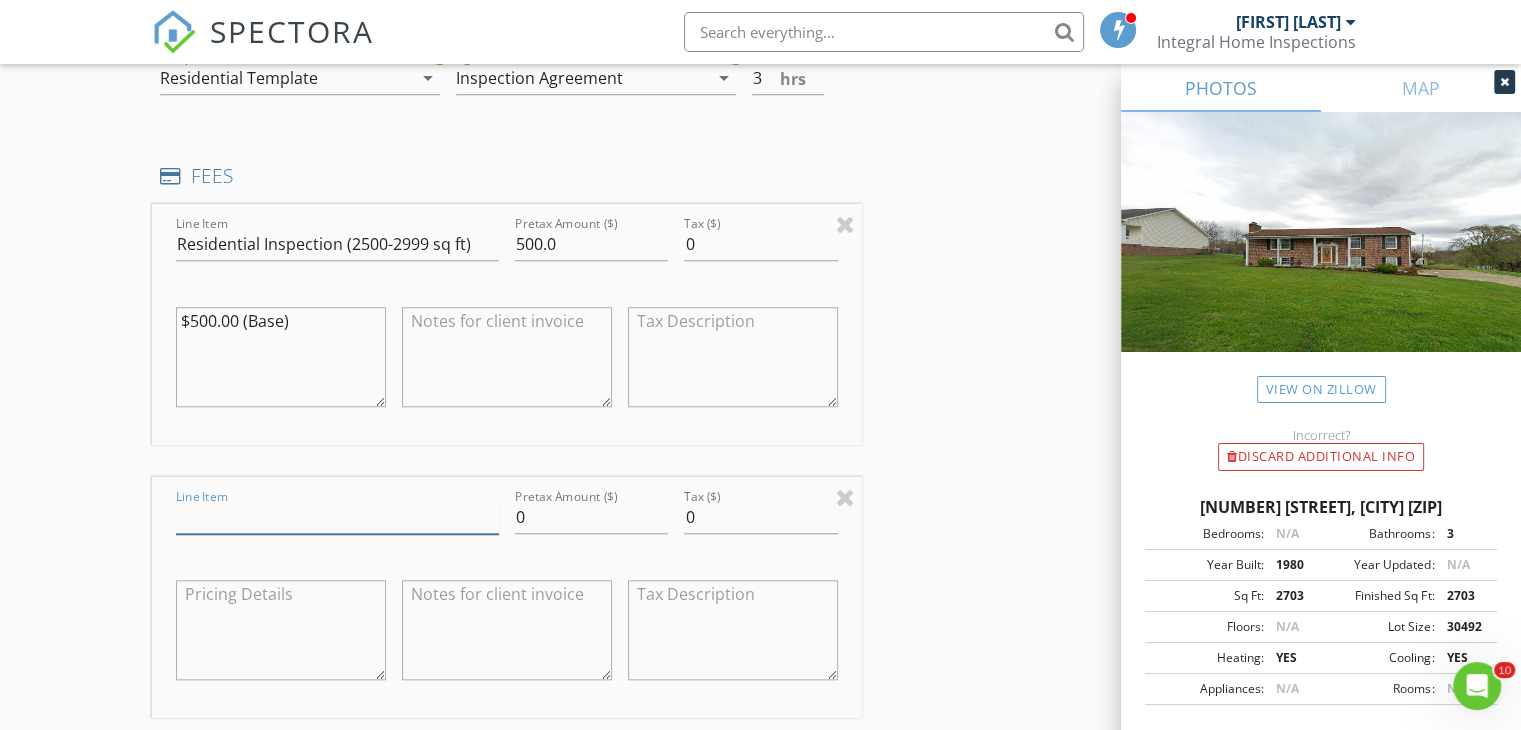 click on "Line Item" at bounding box center [337, 517] 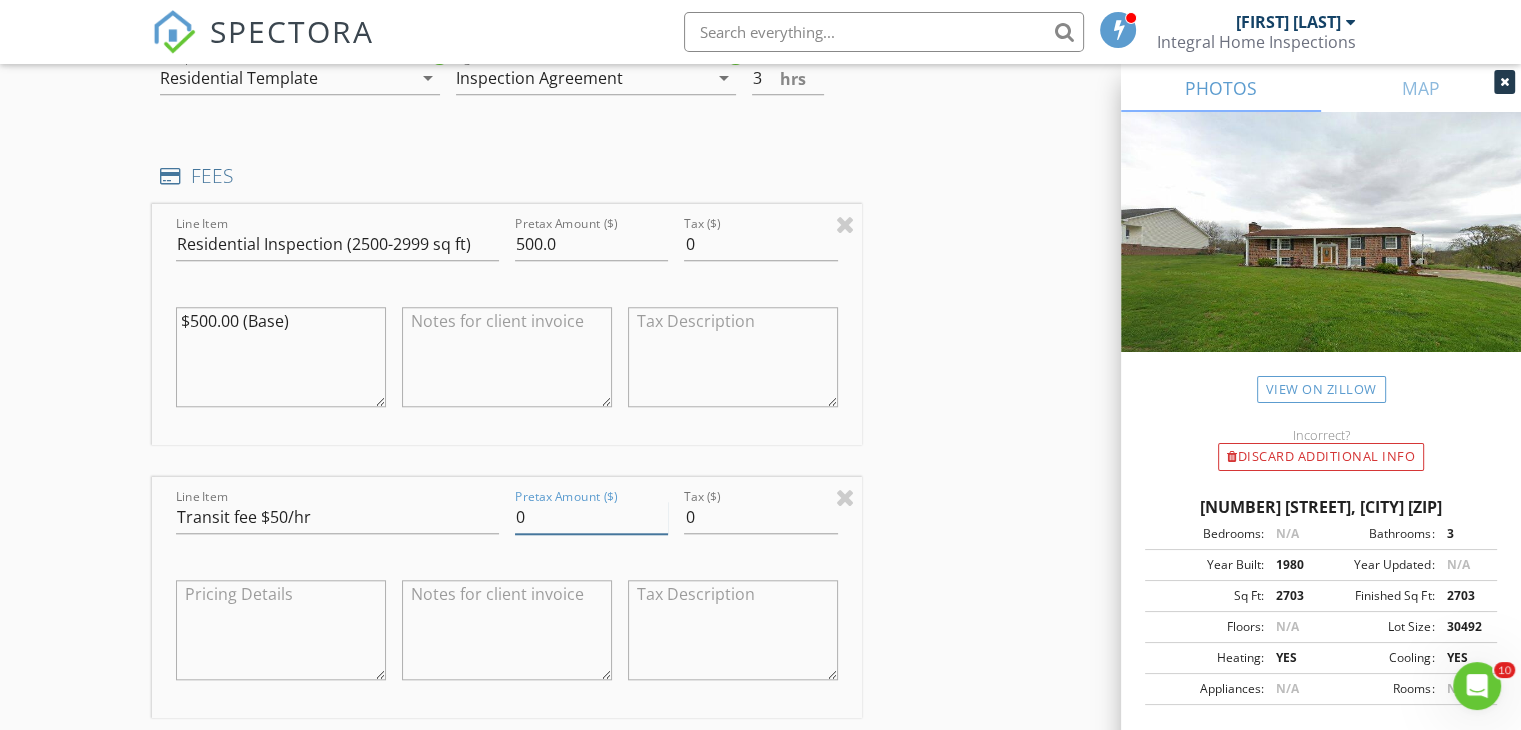 click on "0" at bounding box center (591, 517) 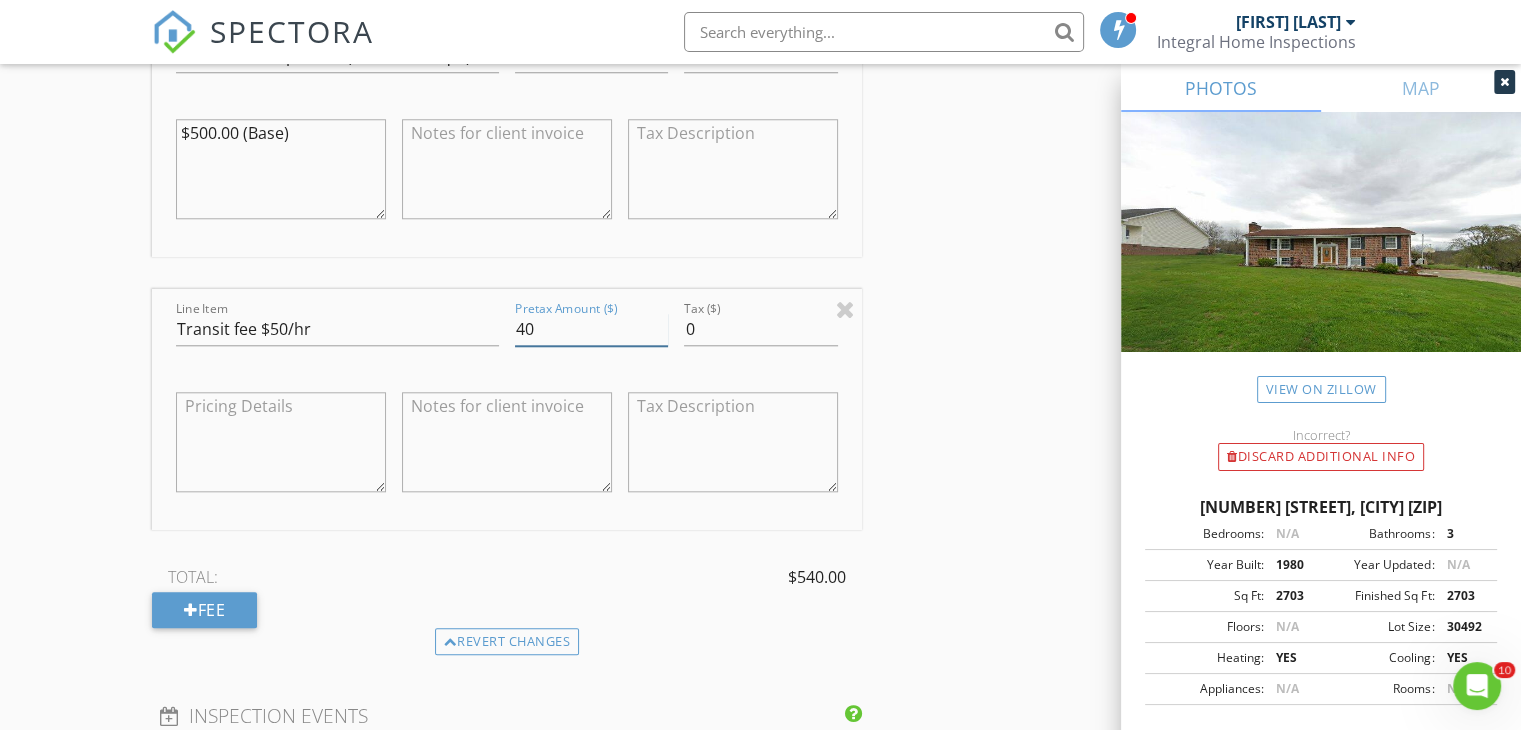 scroll, scrollTop: 1900, scrollLeft: 0, axis: vertical 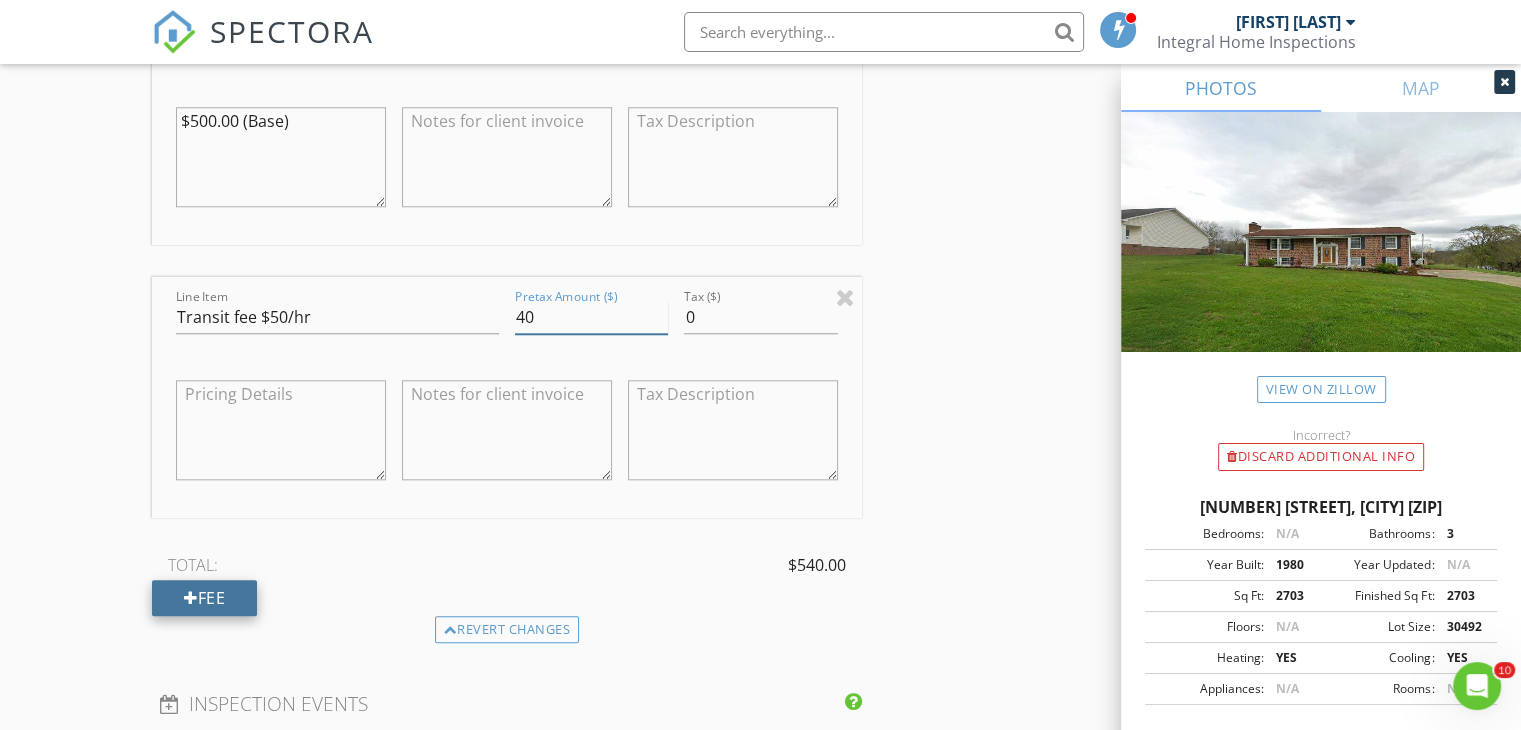 type on "40" 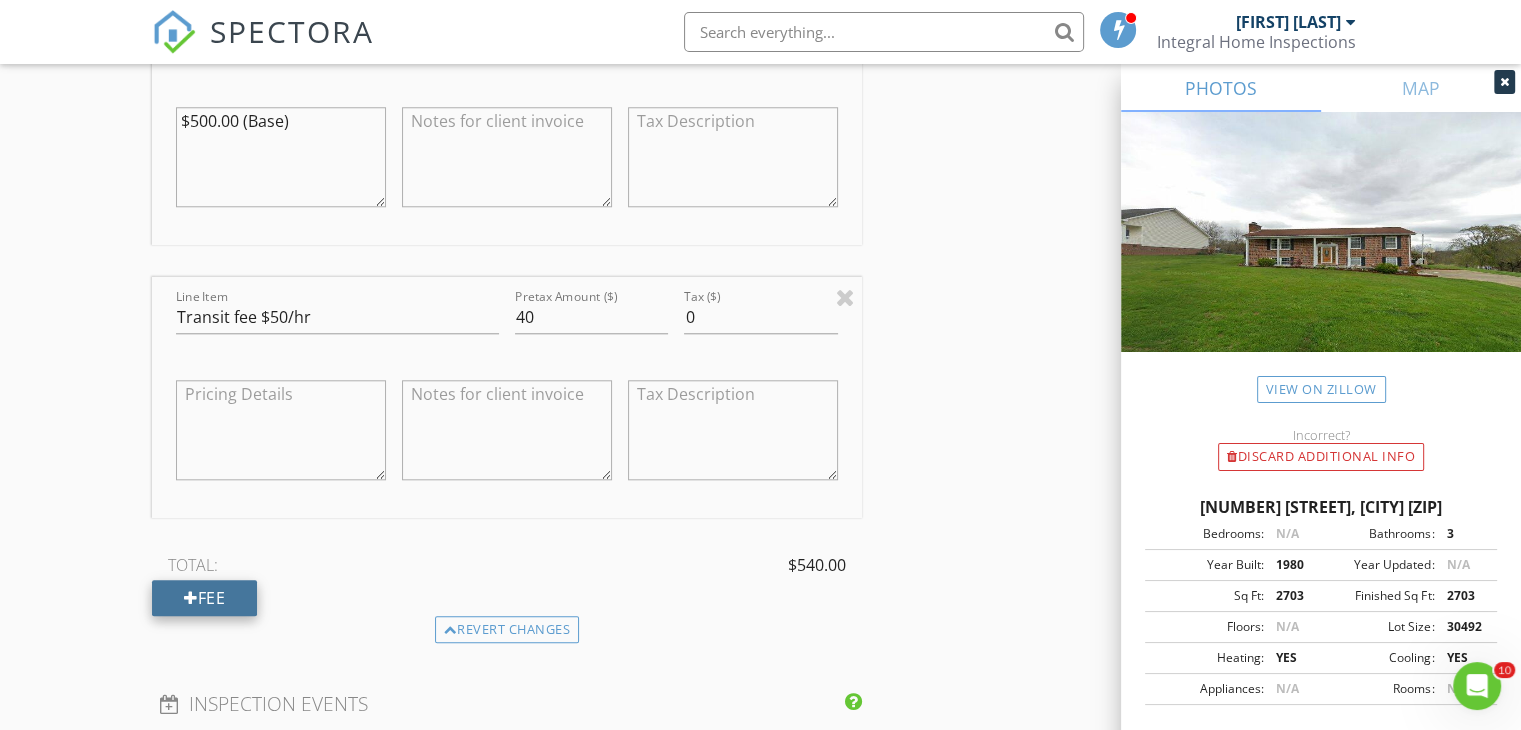 click on "Fee" at bounding box center (204, 598) 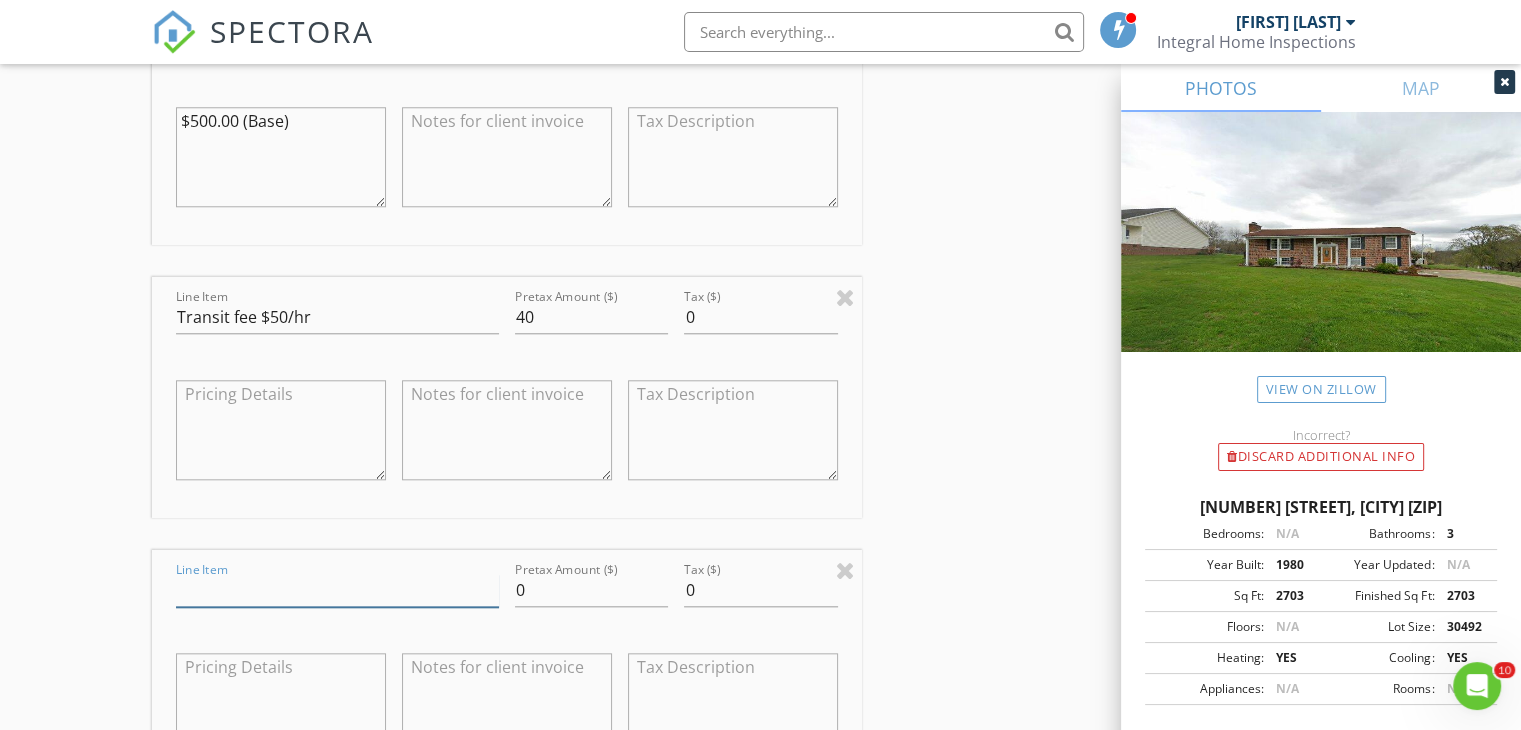 click on "Line Item" at bounding box center [337, 590] 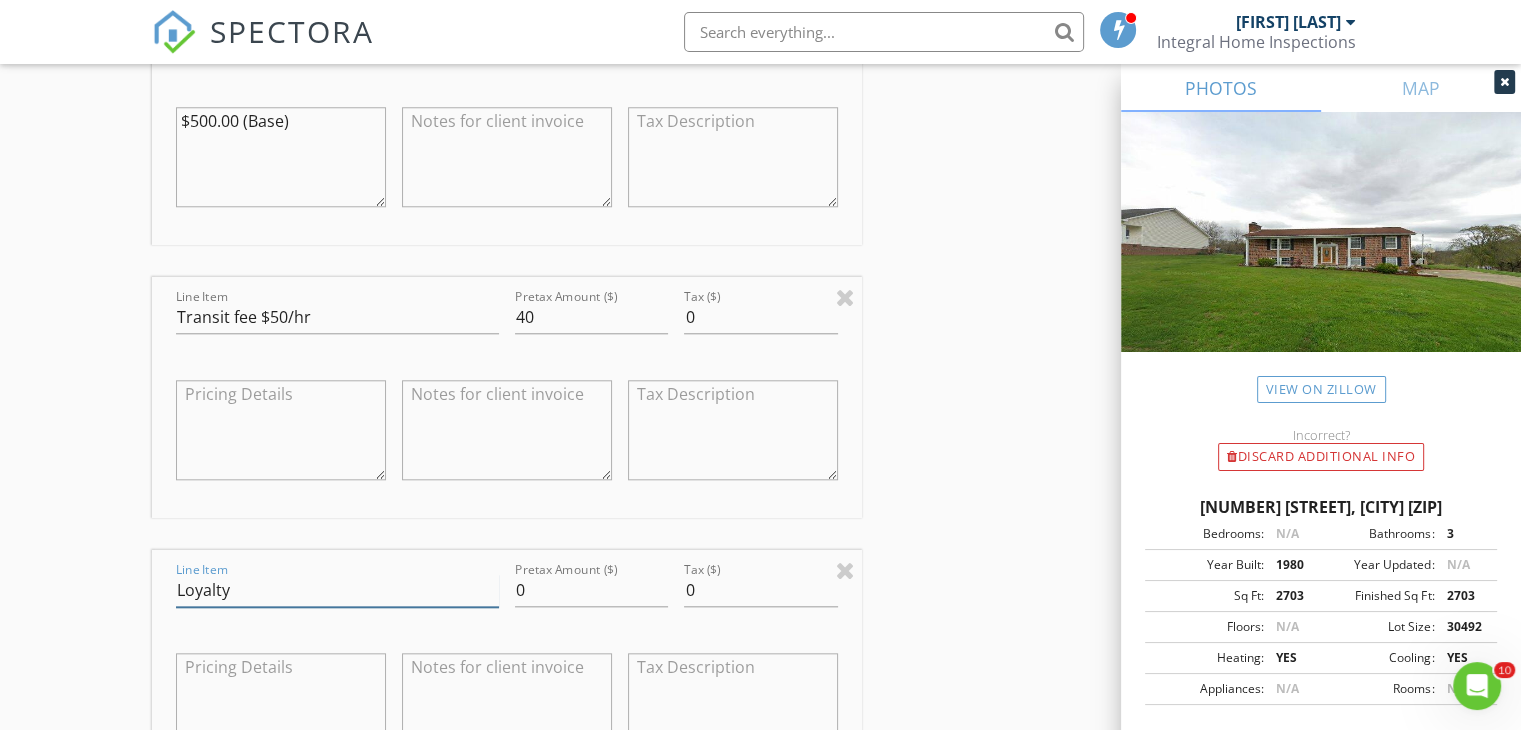 type on "Loyalty Discount" 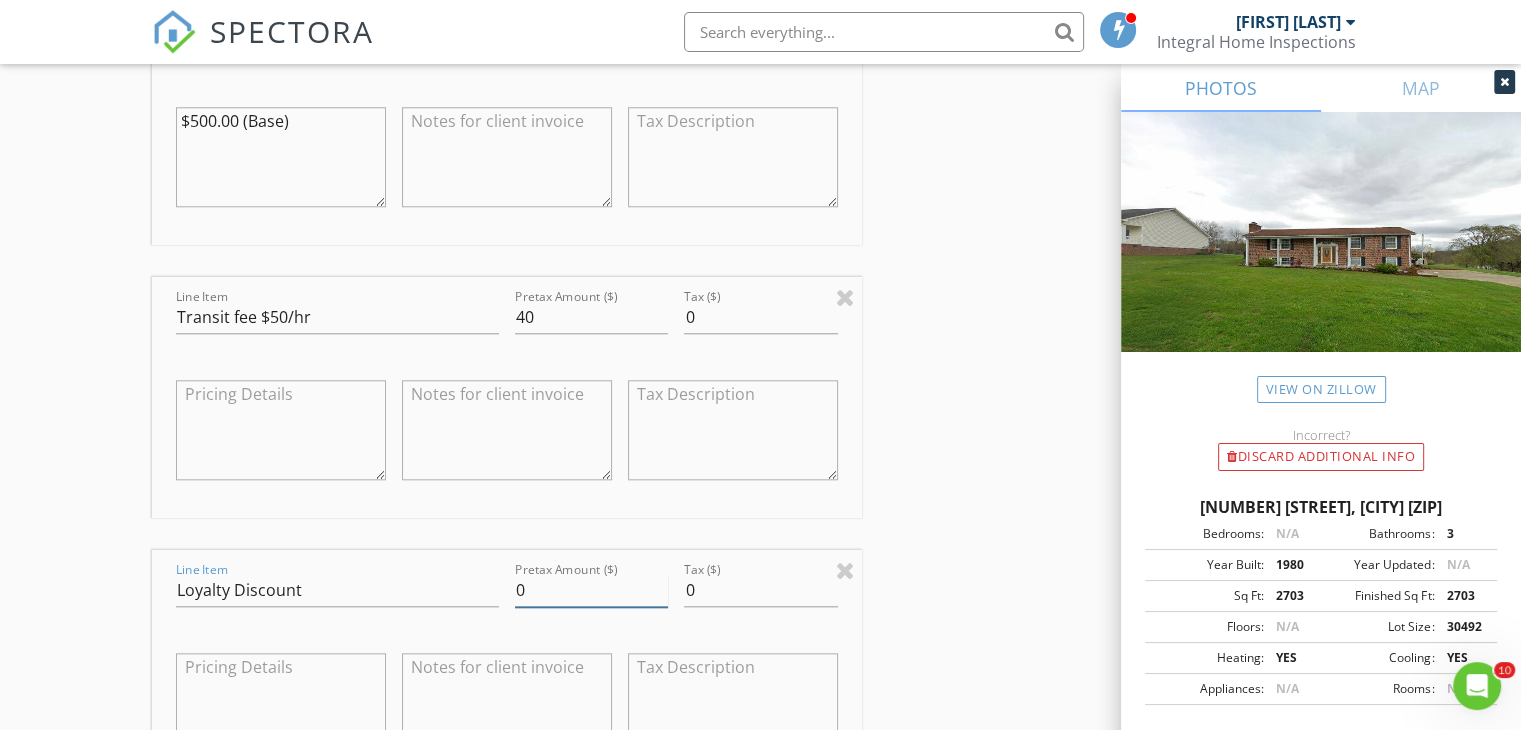 click on "0" at bounding box center (591, 590) 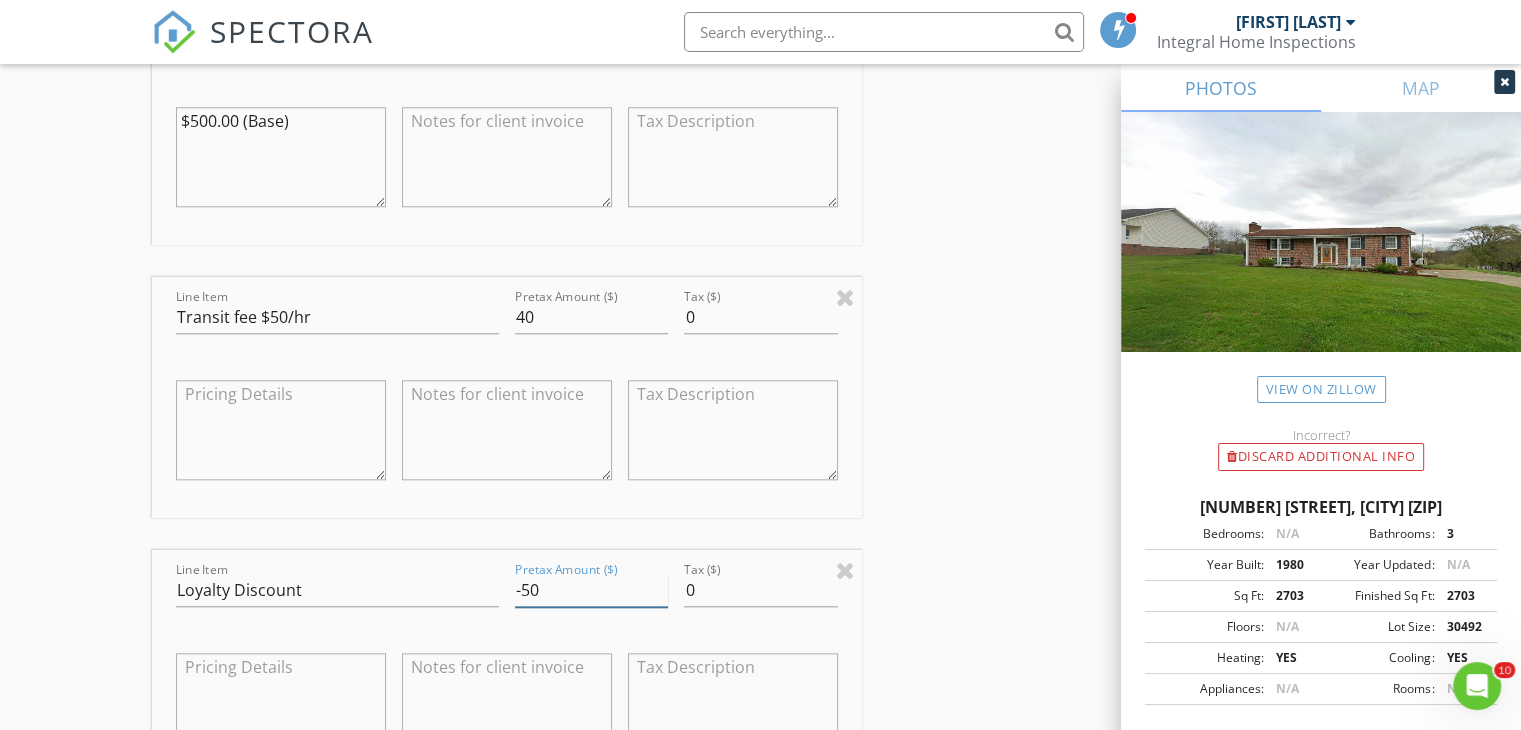 type on "-50" 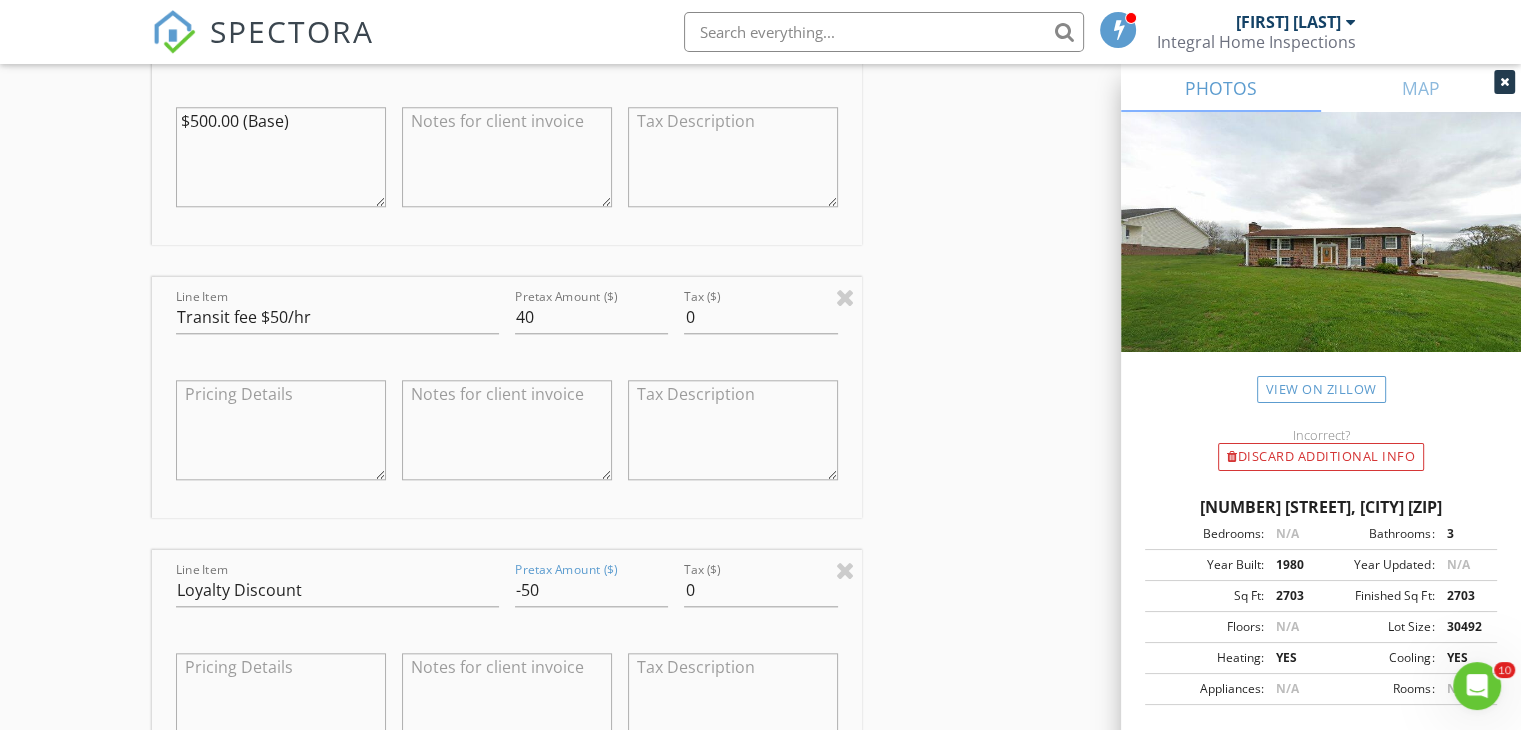 click on "INSPECTOR(S)
check_box   Joshua Price   PRIMARY   Joshua Price arrow_drop_down   check_box_outline_blank Joshua Price specifically requested
Date/Time
08/06/2025 3:00 PM
Location
Address Search       Address 302 Carol Hill Dr   Unit   City Blountville   State TN   Zip 37617   County Sullivan     Square Feet 2703   Year Built 1980   Foundation arrow_drop_down     Joshua Price     21.4 miles     (35 minutes)
client
check_box Enable Client CC email for this inspection   Client Search     check_box_outline_blank Client is a Company/Organization     First Name Tom   Last Name Lanier   Email tlanier1947@gmail.com   CC Email   Phone 478-538-8110           Notes   Private Notes
ADD ADDITIONAL client
SERVICES
check_box_outline_blank   Residential Inspection (Under 2000 sq ft)" at bounding box center (760, 500) 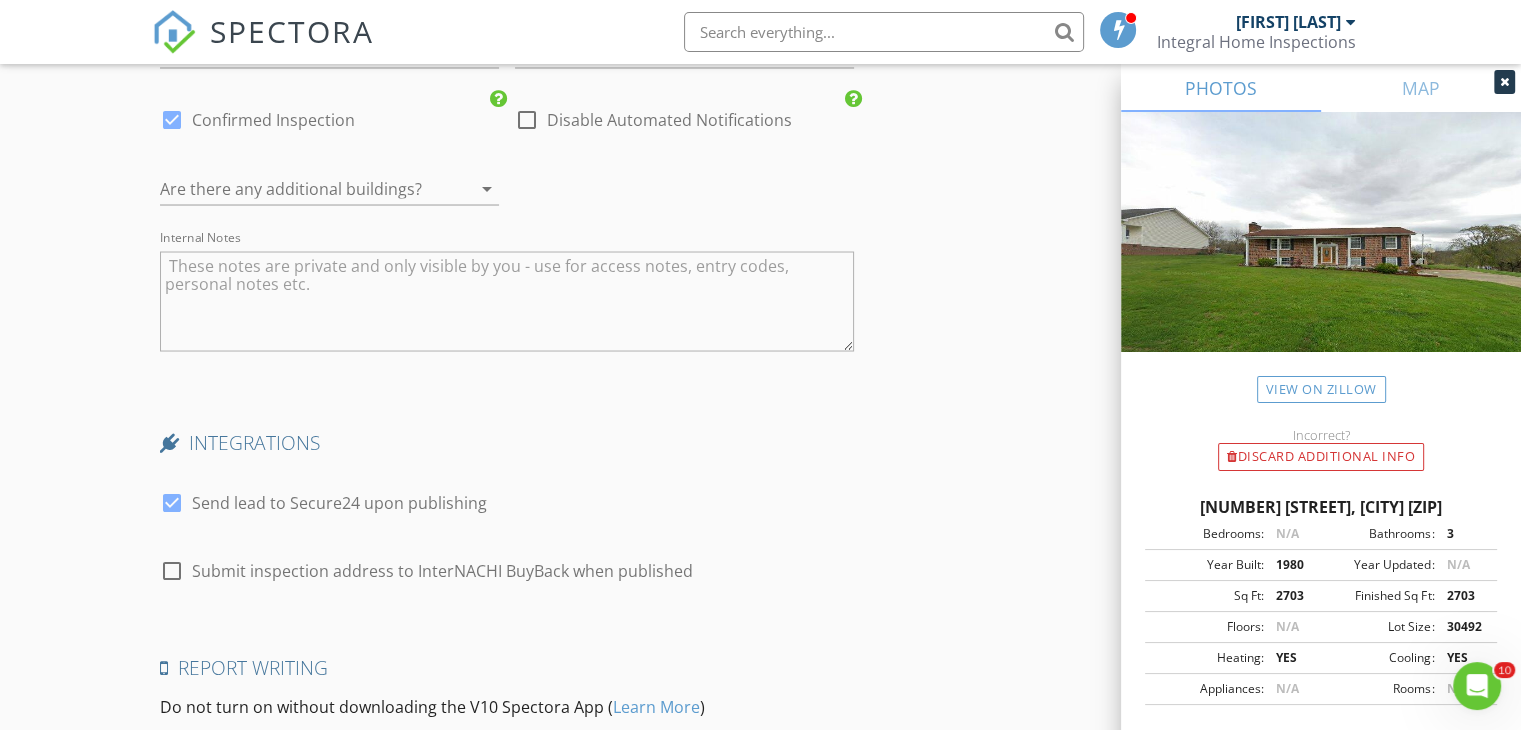 scroll, scrollTop: 3800, scrollLeft: 0, axis: vertical 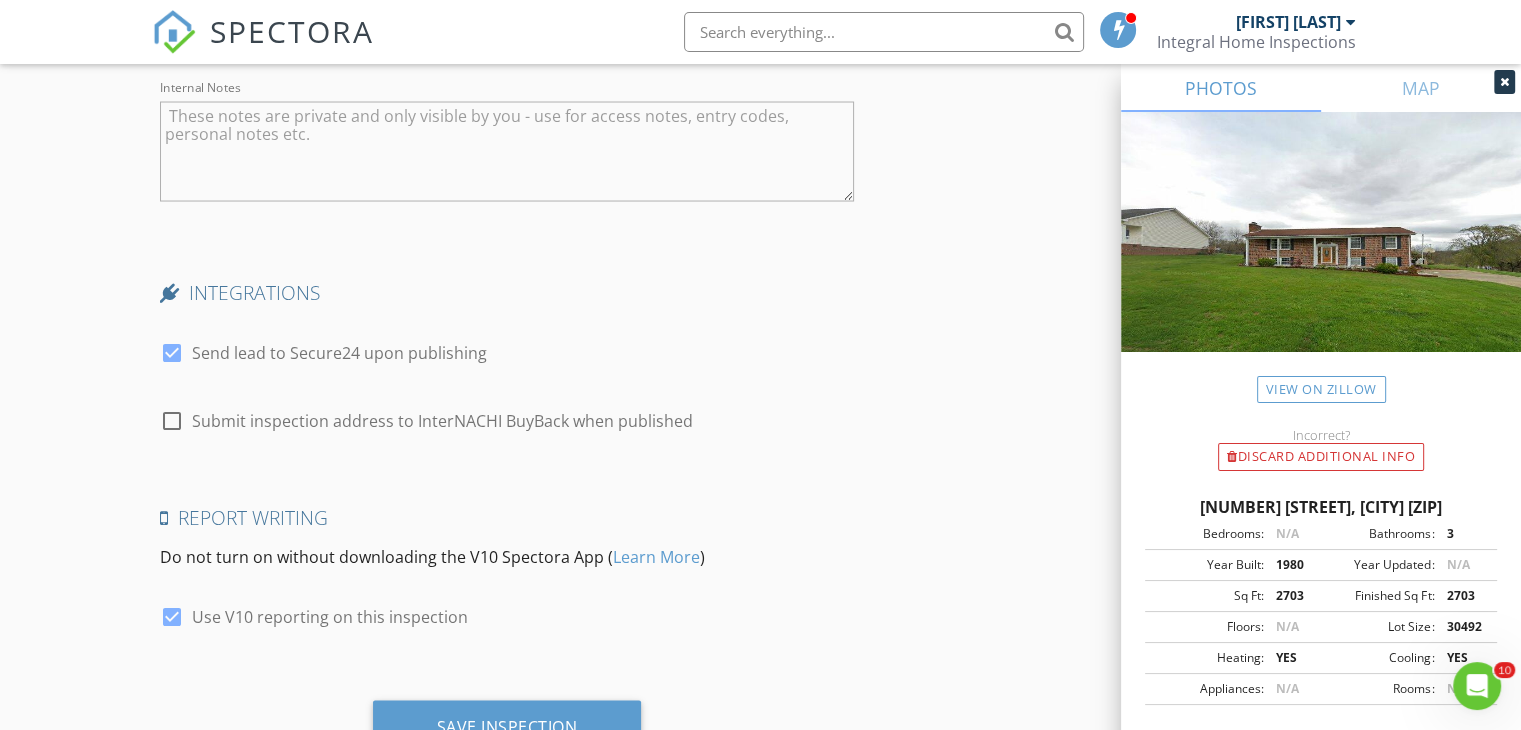 click at bounding box center [172, 420] 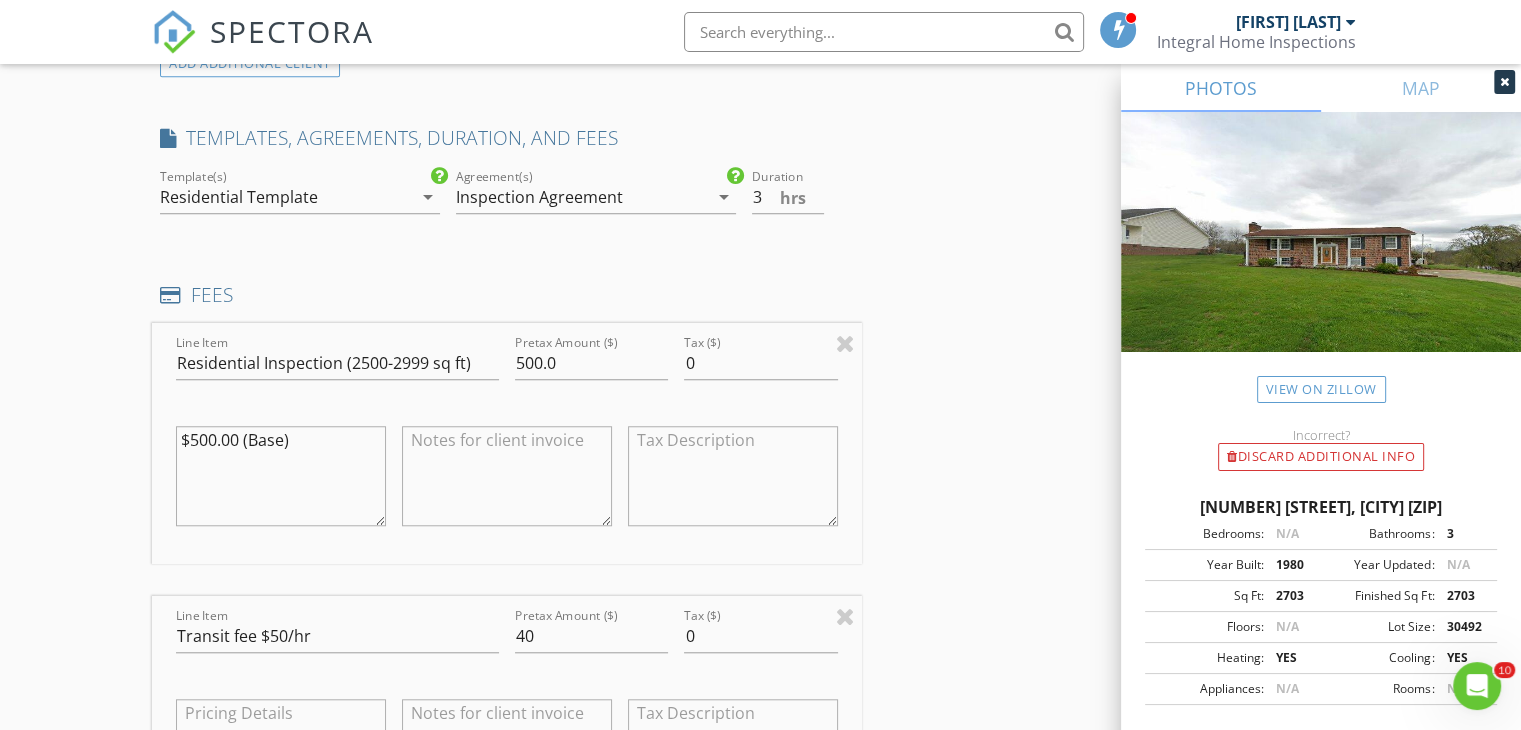 scroll, scrollTop: 1600, scrollLeft: 0, axis: vertical 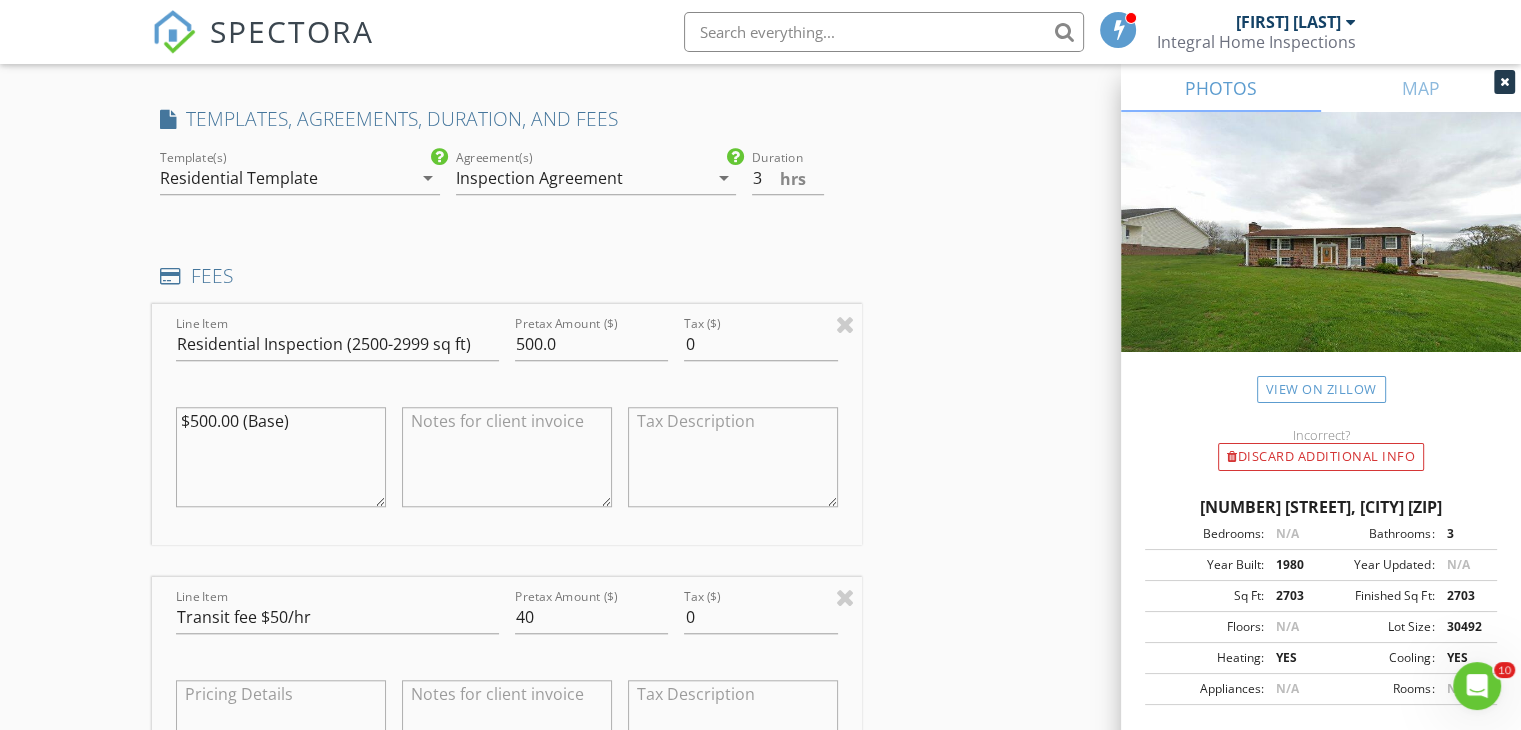 click on "arrow_drop_down" at bounding box center (724, 178) 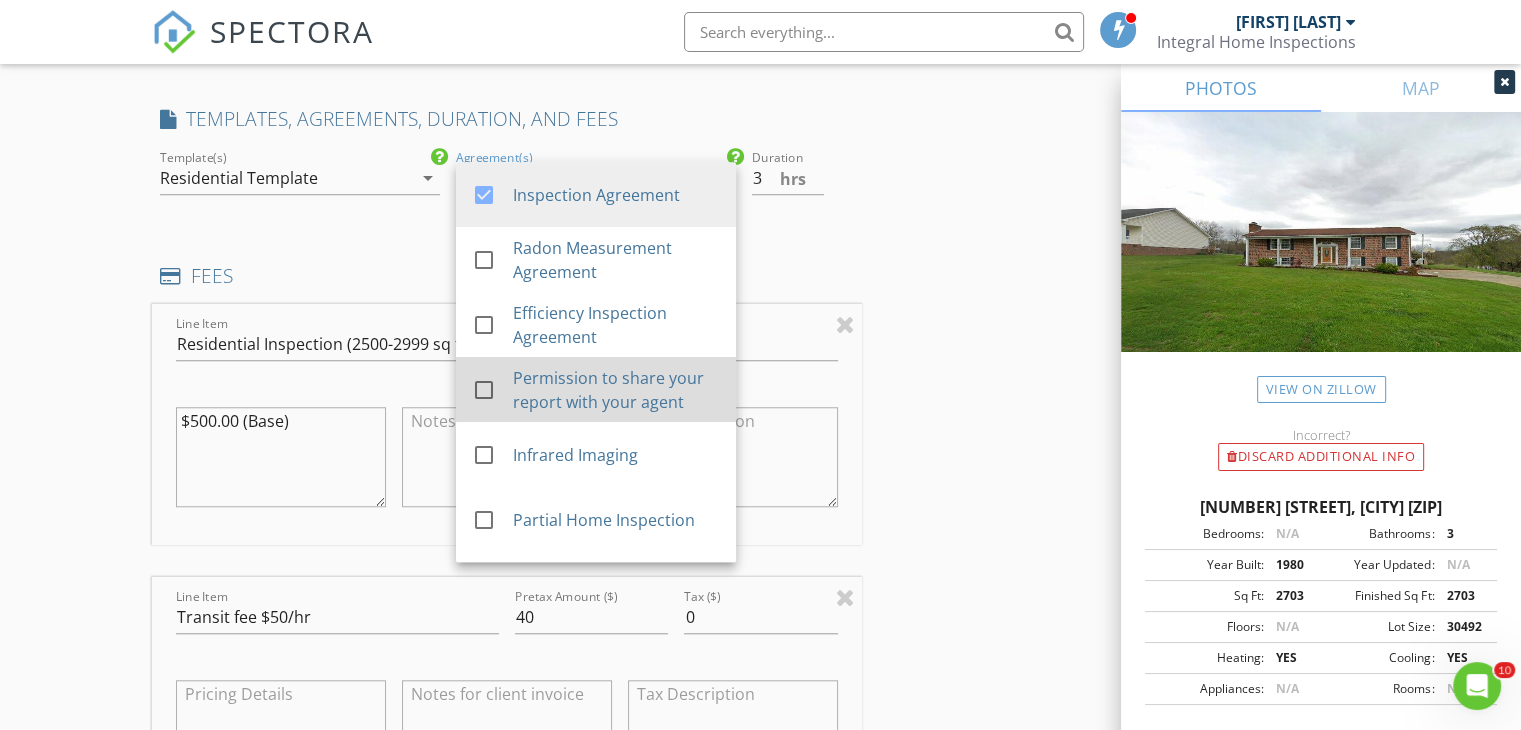click on "Permission to share your report with your agent" at bounding box center (616, 390) 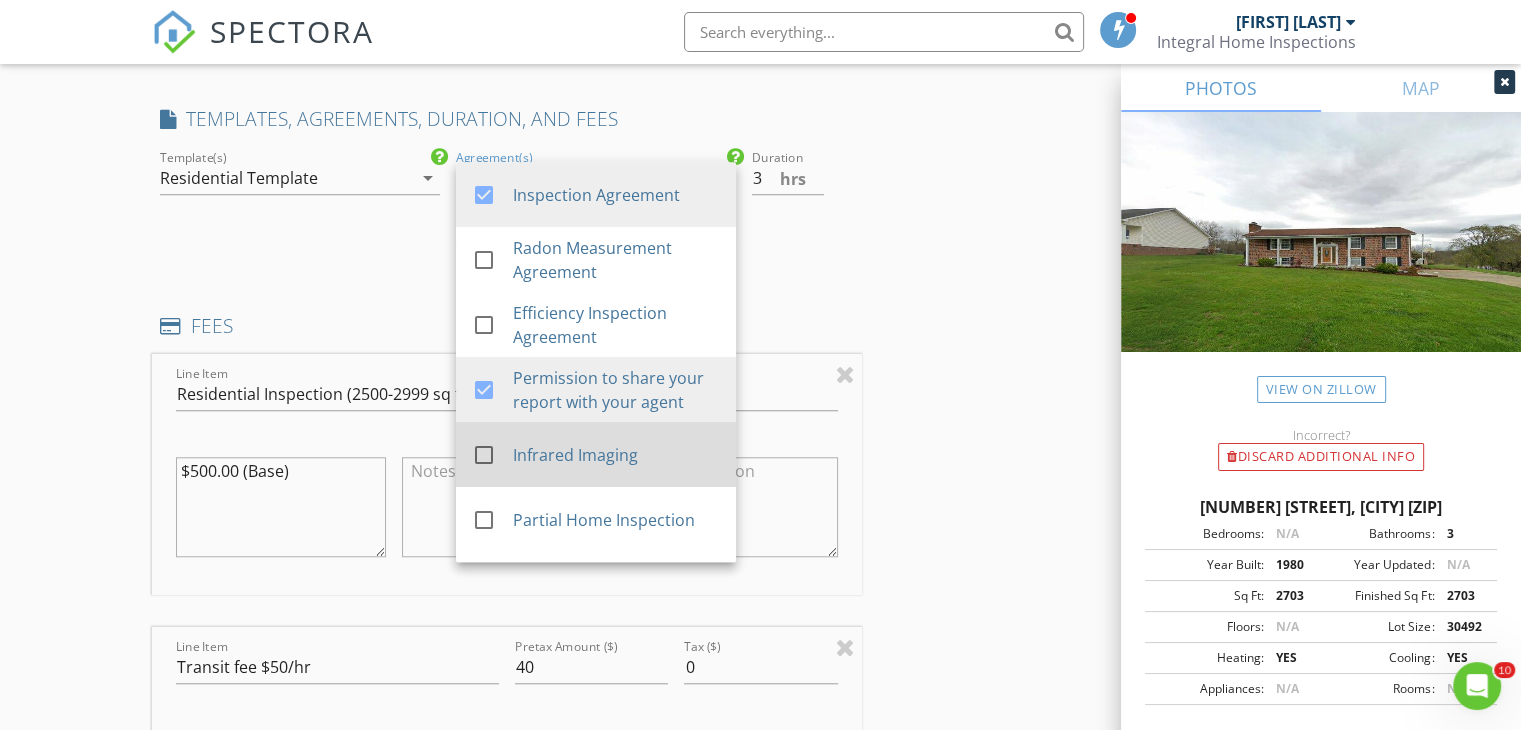 click on "Infrared Imaging" at bounding box center (616, 455) 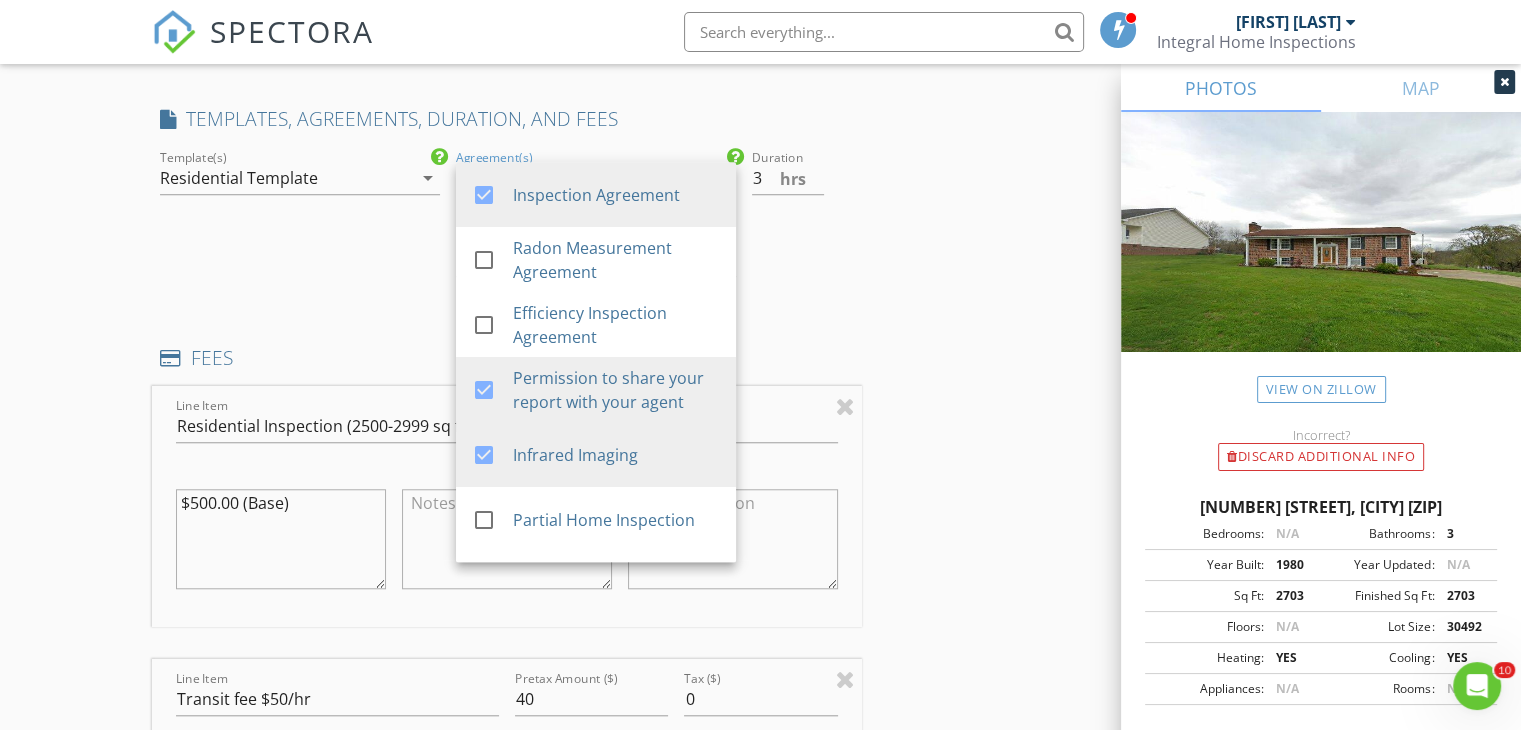 click on "INSPECTOR(S)
check_box   Joshua Price   PRIMARY   Joshua Price arrow_drop_down   check_box_outline_blank Joshua Price specifically requested
Date/Time
08/06/2025 3:00 PM
Location
Address Search       Address 302 Carol Hill Dr   Unit   City Blountville   State TN   Zip 37617   County Sullivan     Square Feet 2703   Year Built 1980   Foundation arrow_drop_down     Joshua Price     21.4 miles     (35 minutes)
client
check_box Enable Client CC email for this inspection   Client Search     check_box_outline_blank Client is a Company/Organization     First Name Tom   Last Name Lanier   Email tlanier1947@gmail.com   CC Email   Phone 478-538-8110           Notes   Private Notes
ADD ADDITIONAL client
SERVICES
check_box_outline_blank   Residential Inspection (Under 2000 sq ft)" at bounding box center (760, 841) 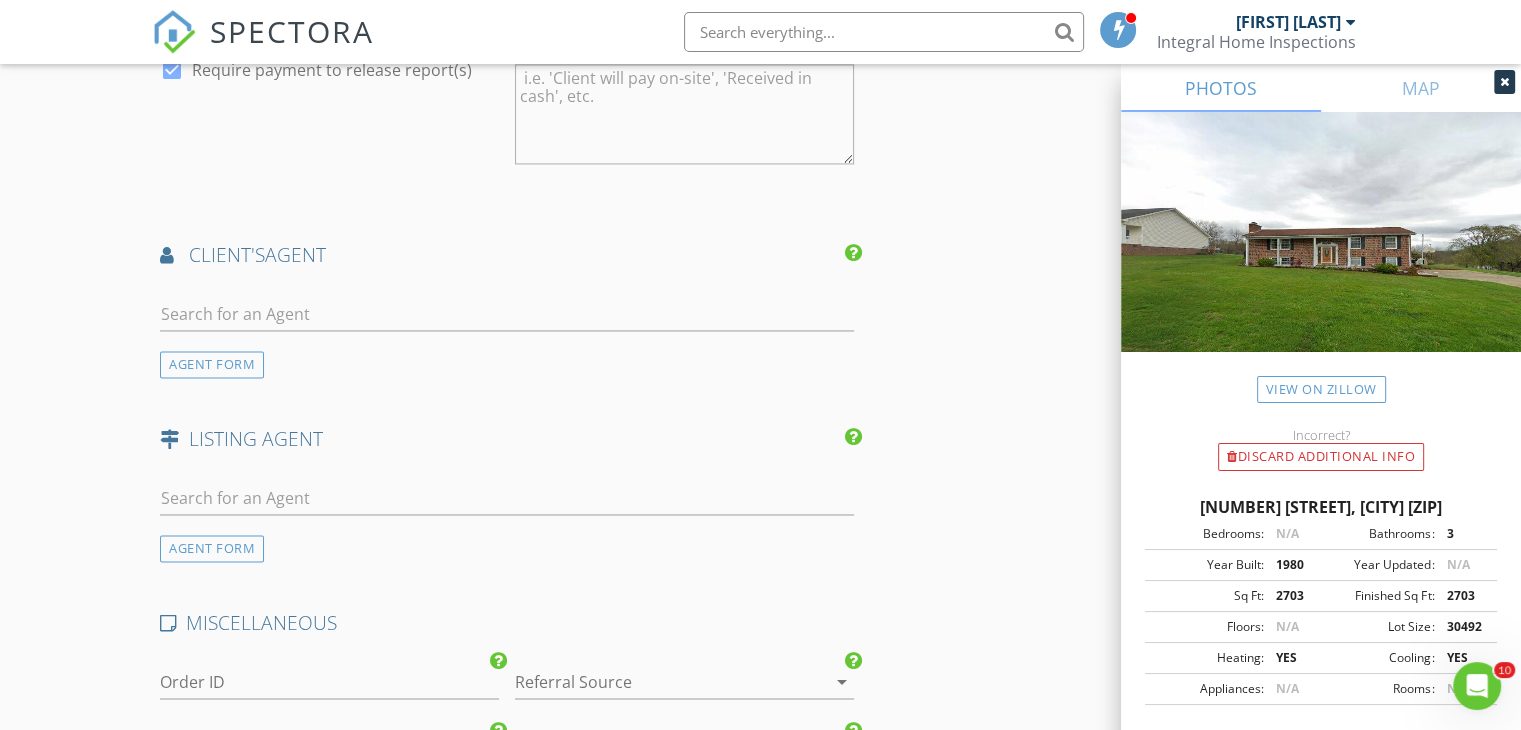 scroll, scrollTop: 3300, scrollLeft: 0, axis: vertical 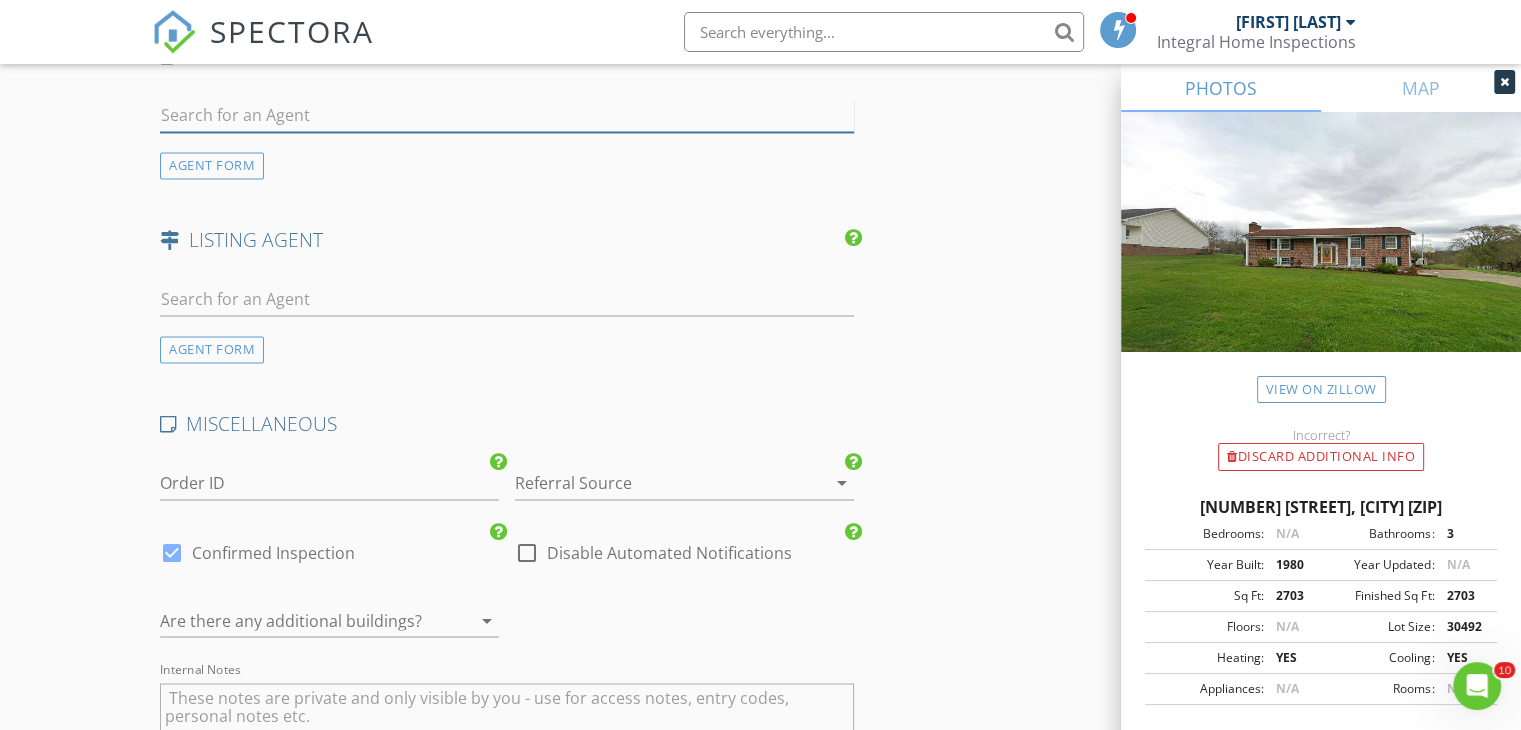 click at bounding box center (507, 115) 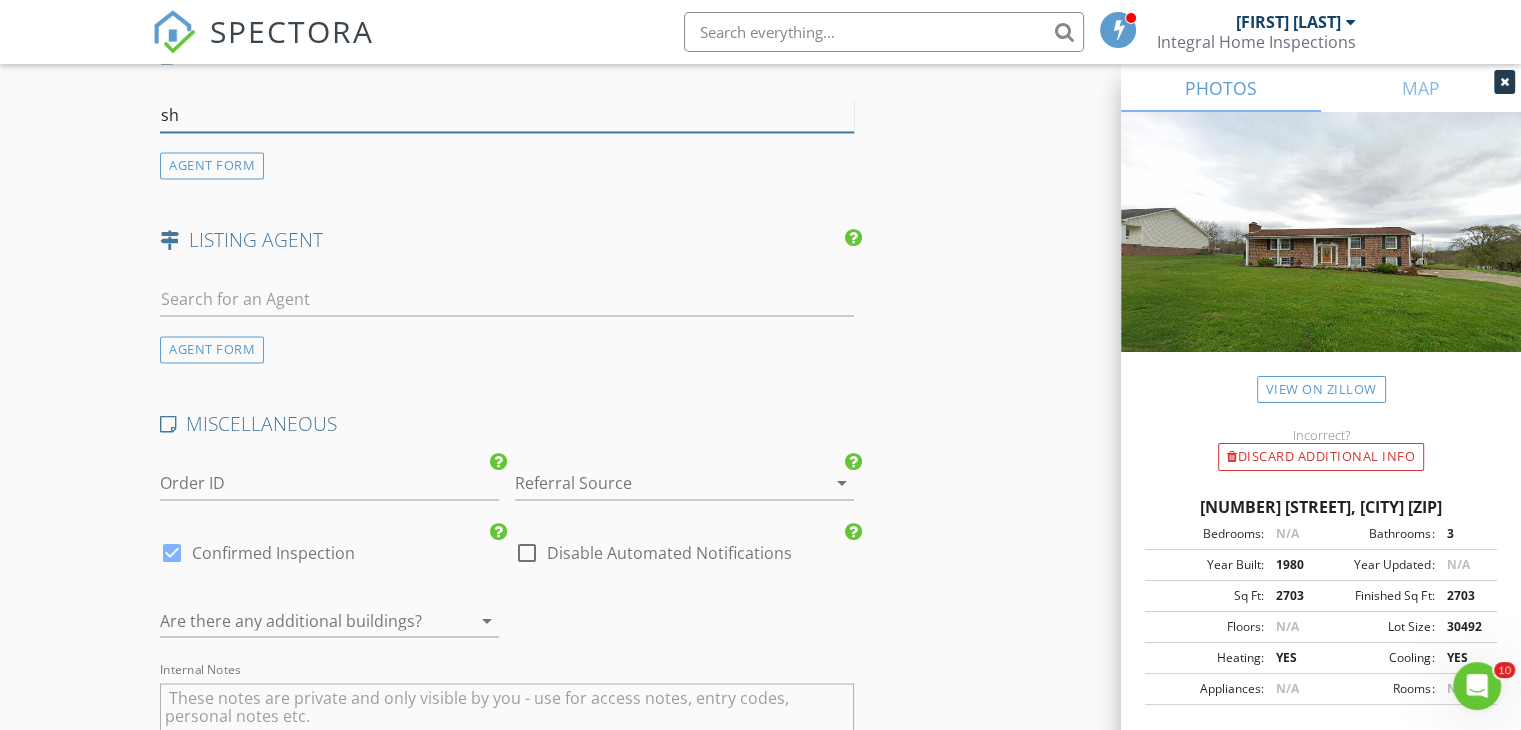 type on "s" 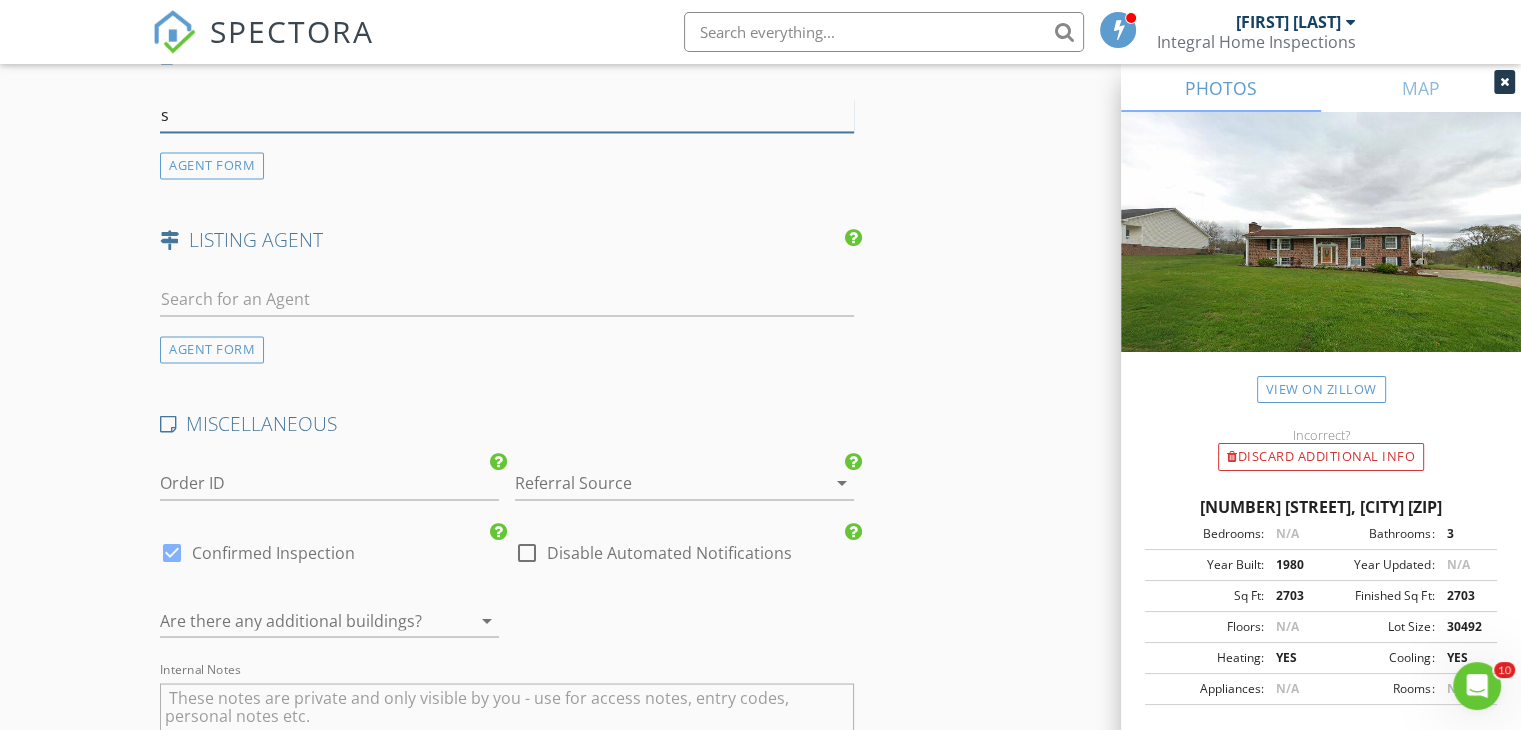 type 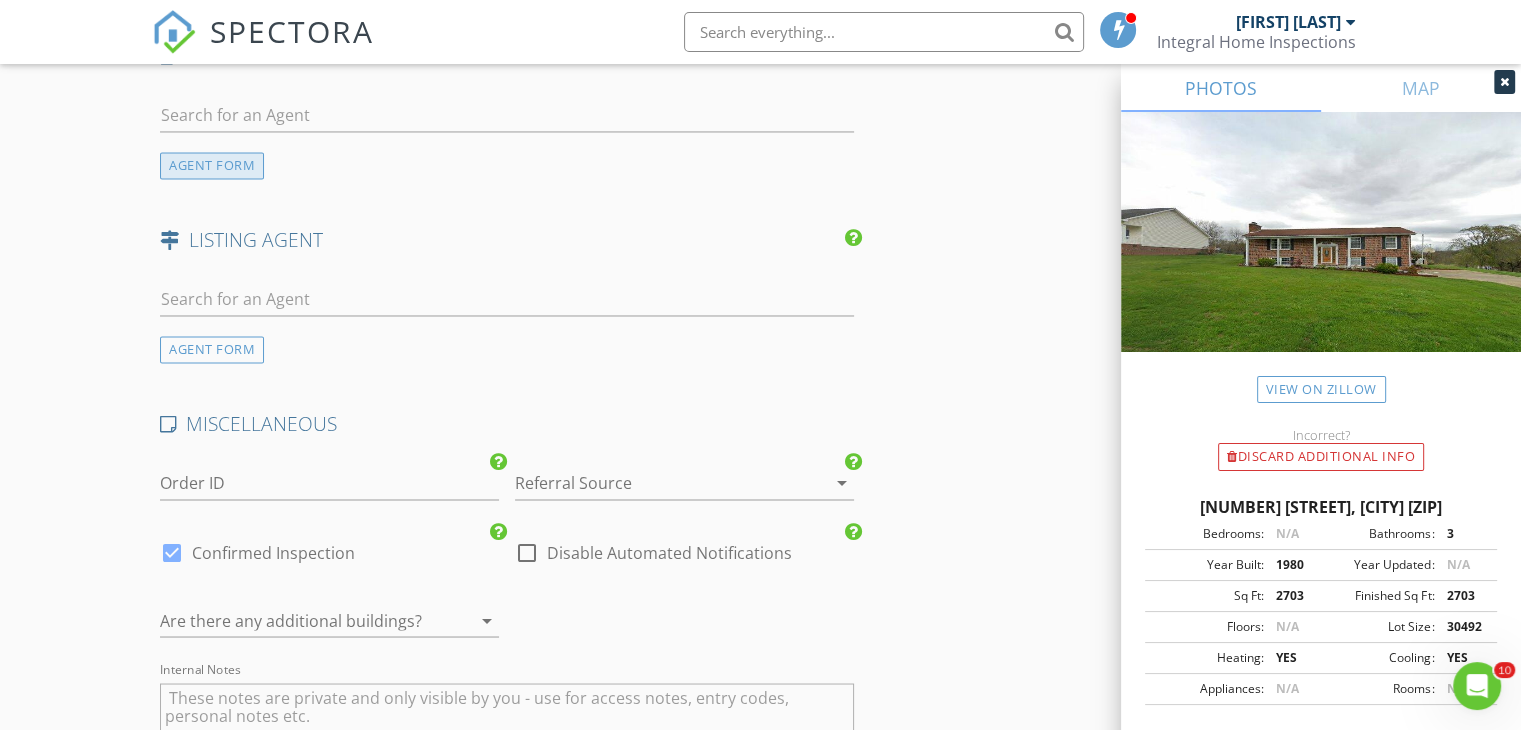 click on "AGENT FORM" at bounding box center (212, 165) 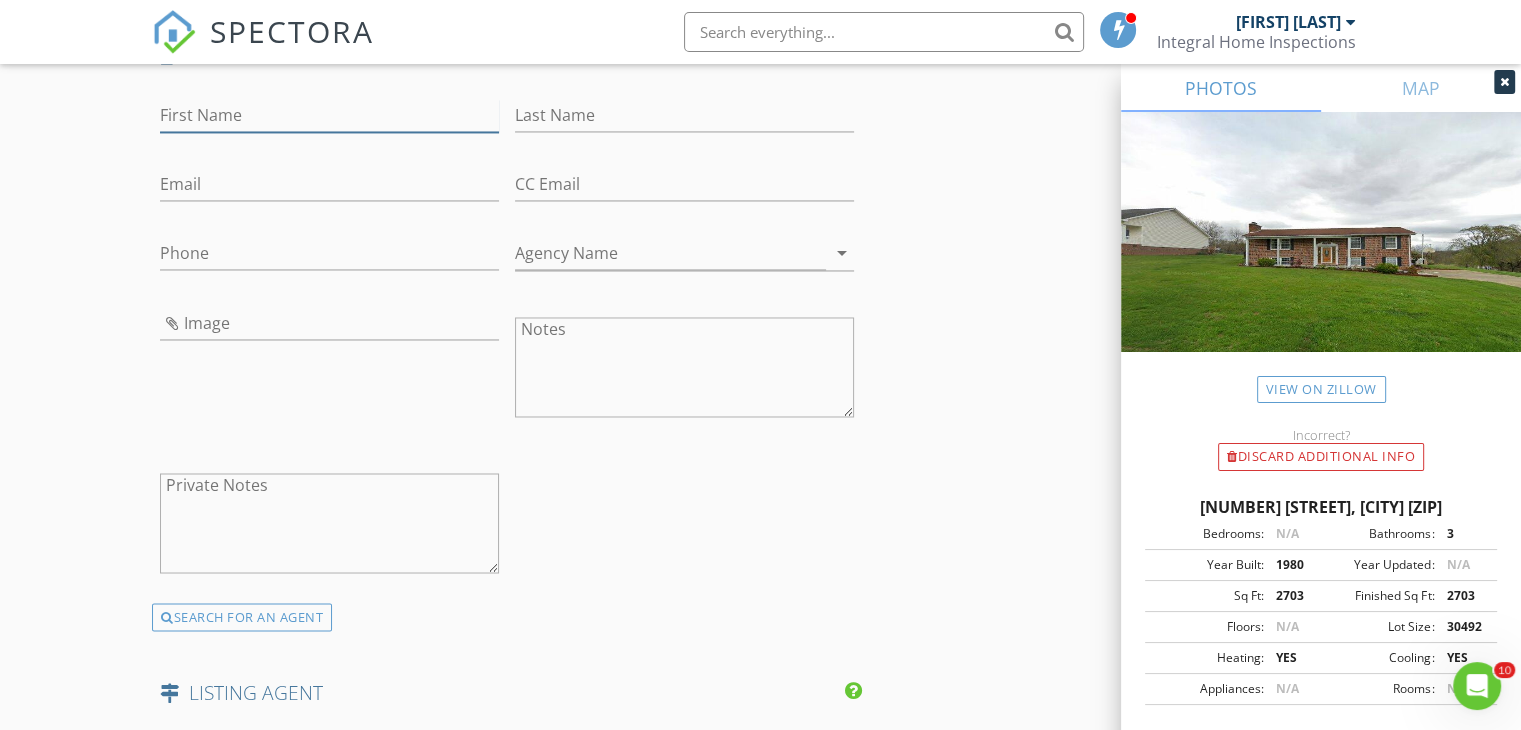 click on "First Name" at bounding box center (329, 115) 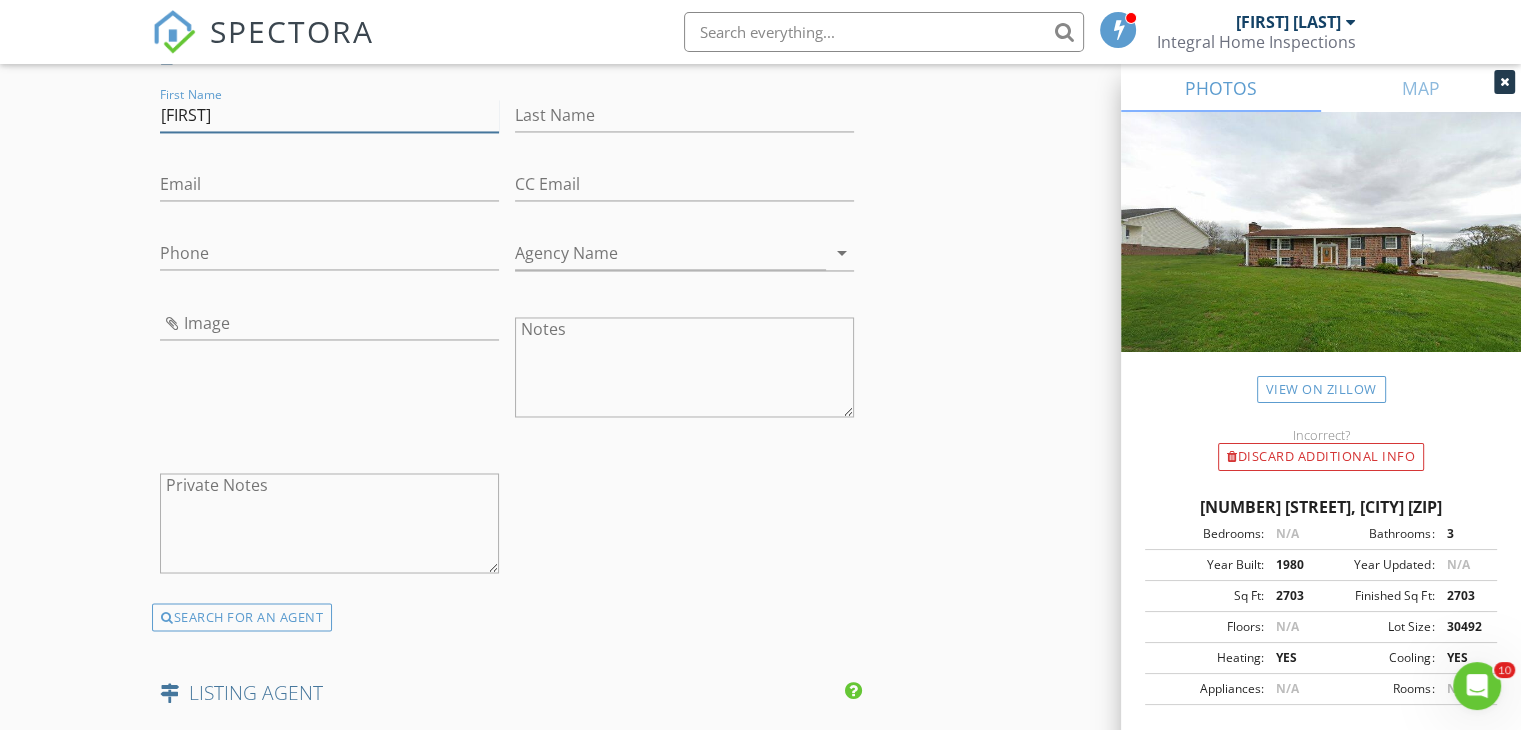 type on "[FIRST]" 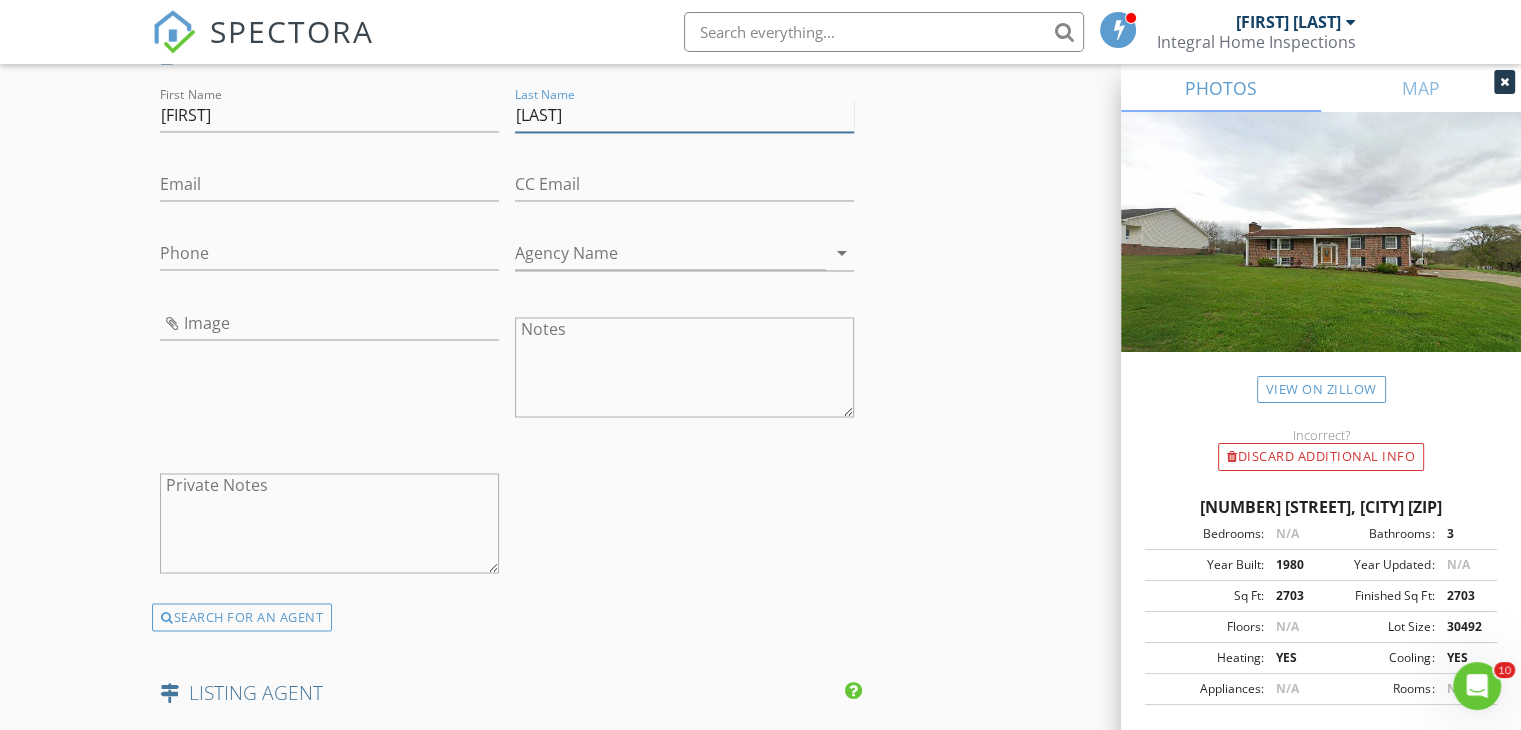 type on "[LAST]" 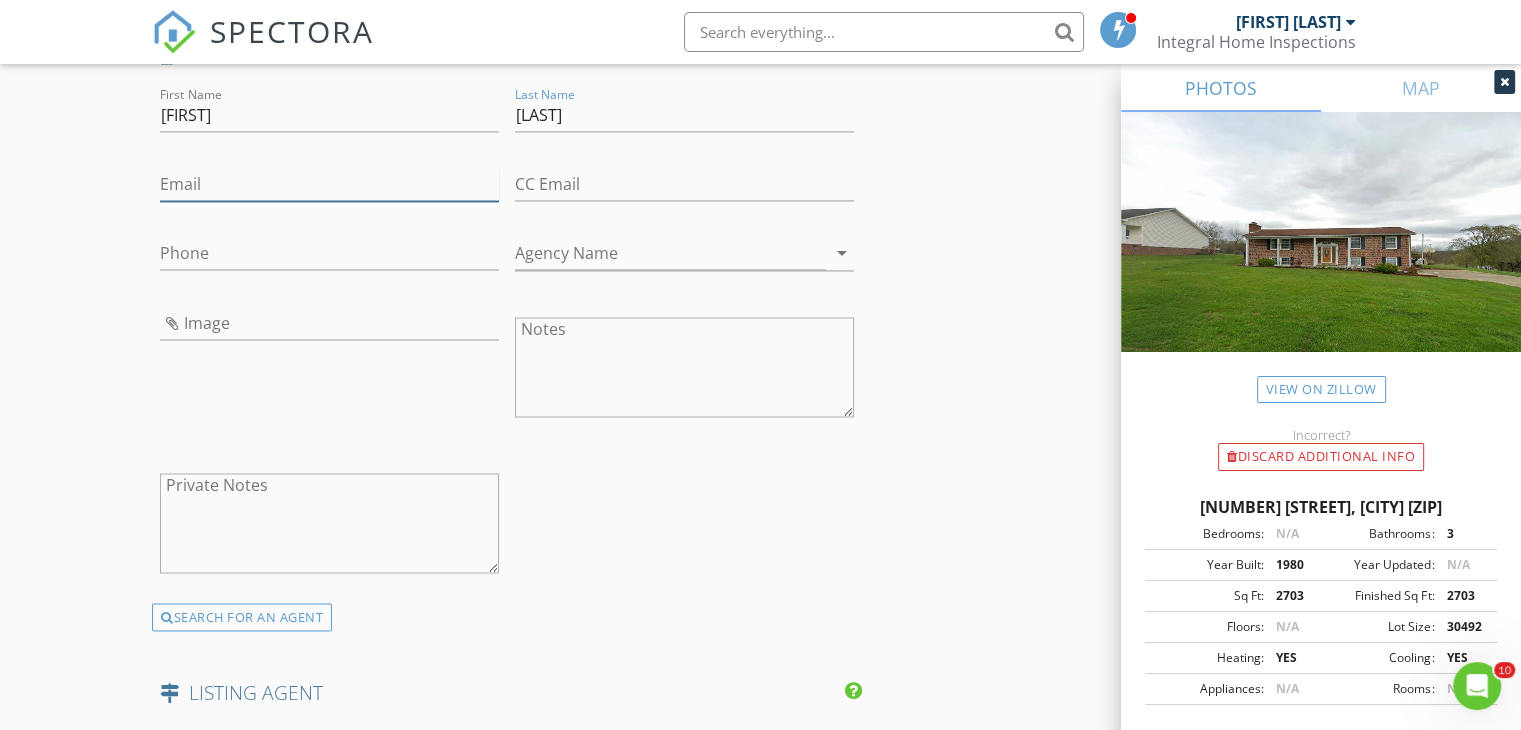 click on "Email" at bounding box center [329, 184] 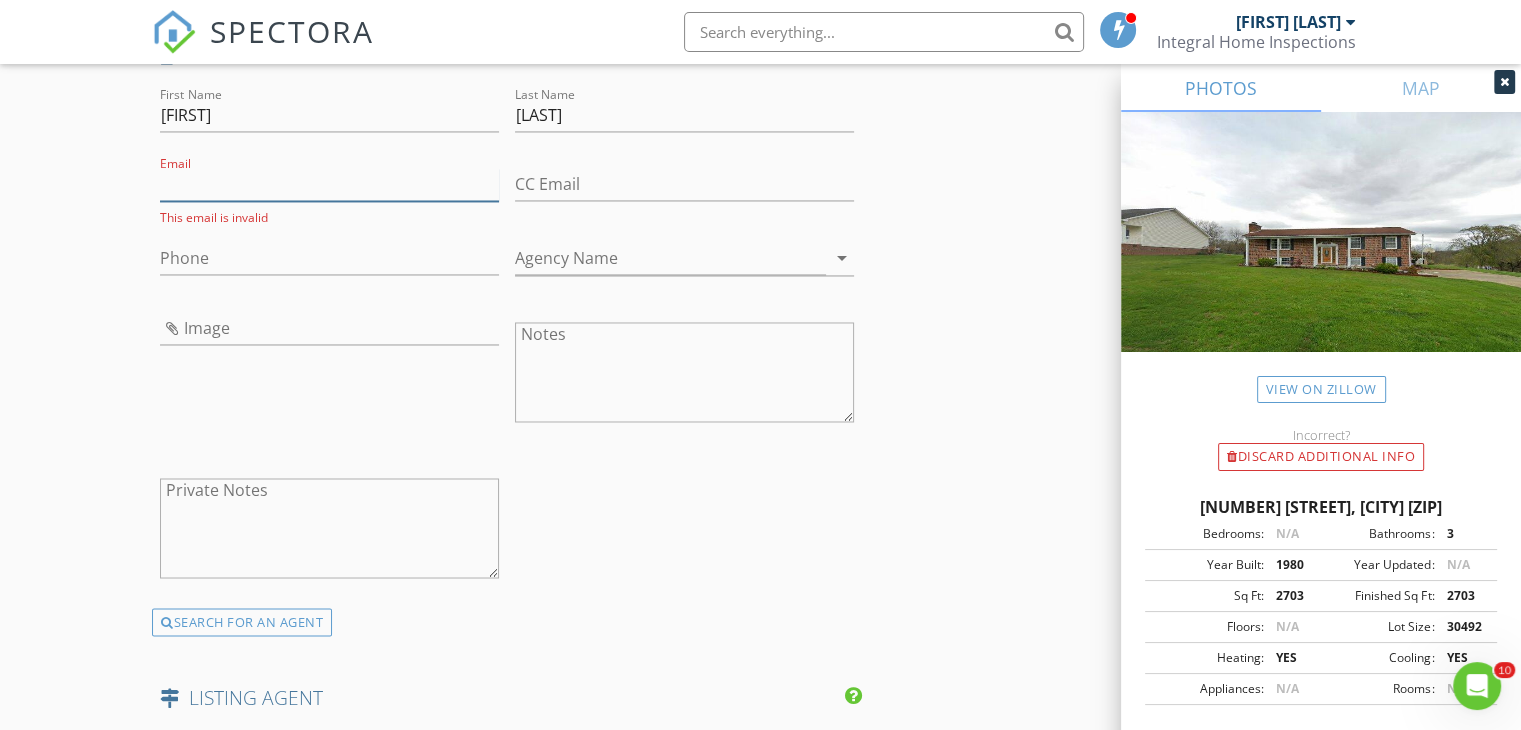 paste on "[EMAIL]" 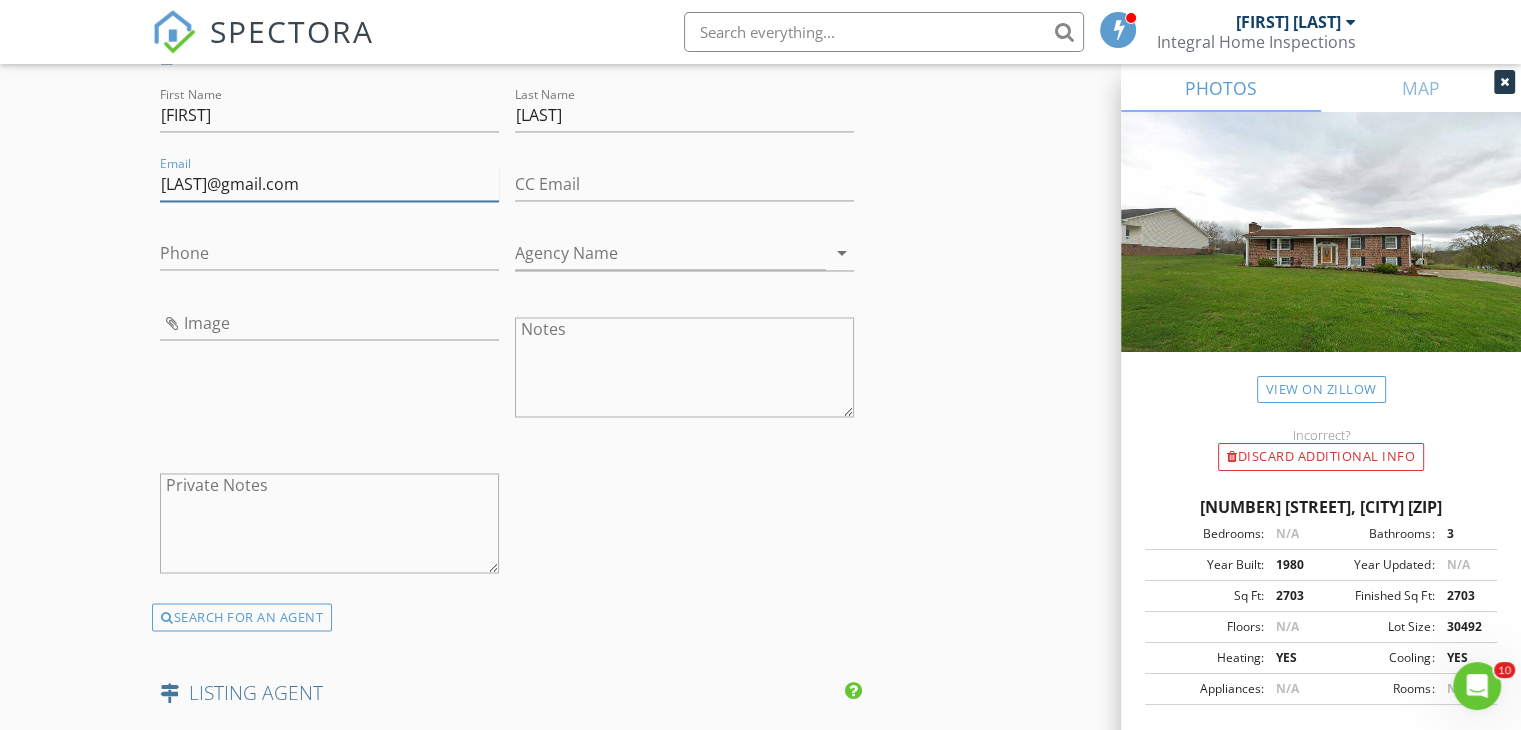 type on "[EMAIL]" 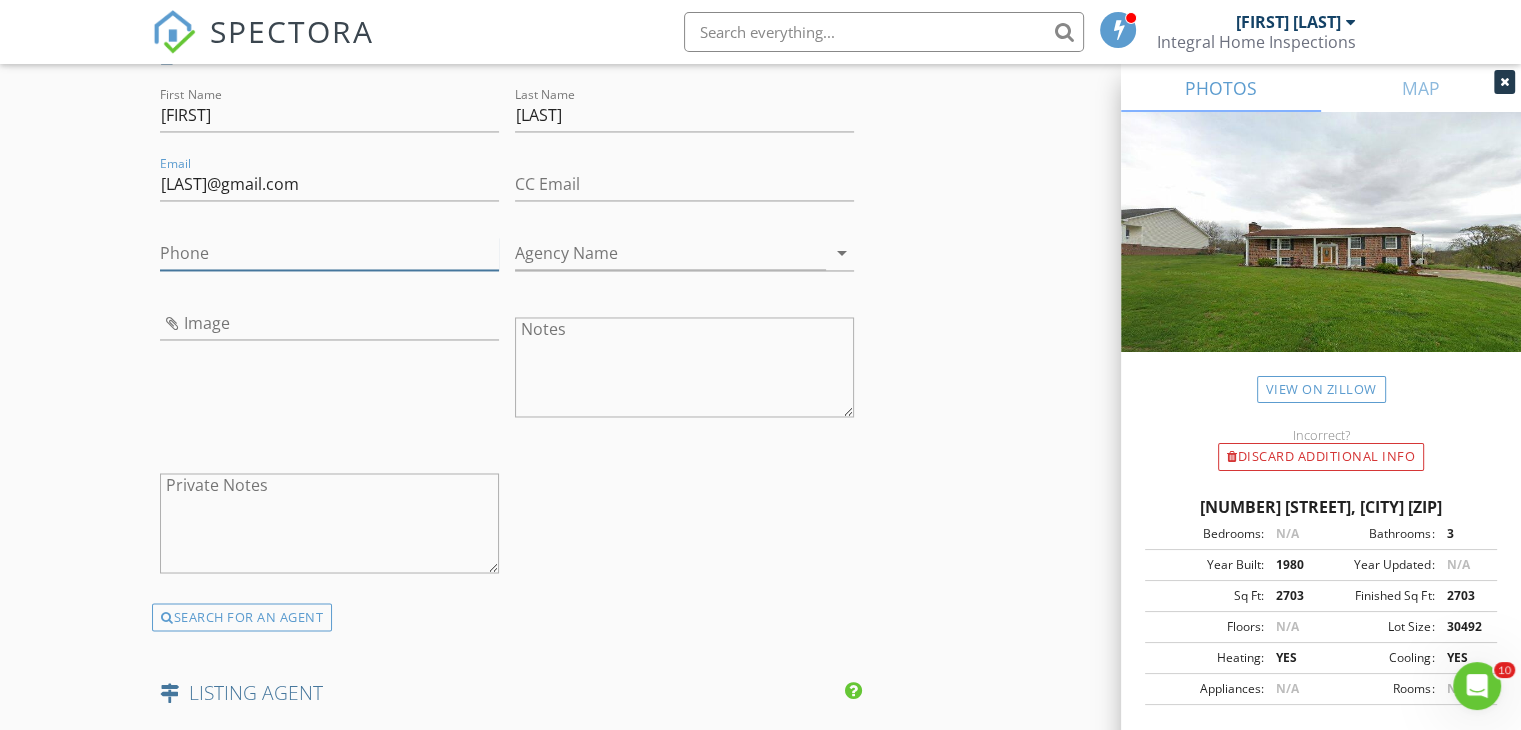 click on "Phone" at bounding box center (329, 253) 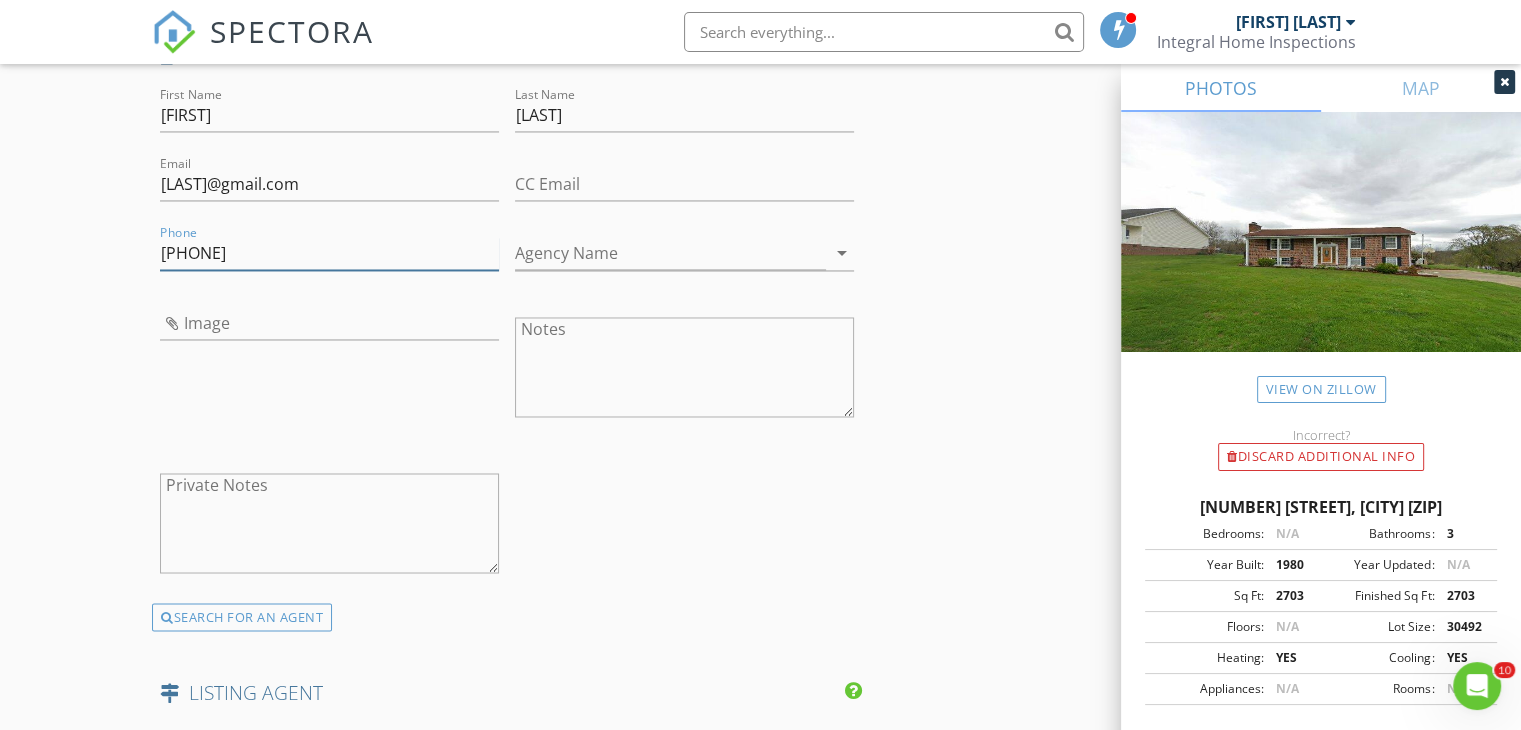 type on "[PHONE]" 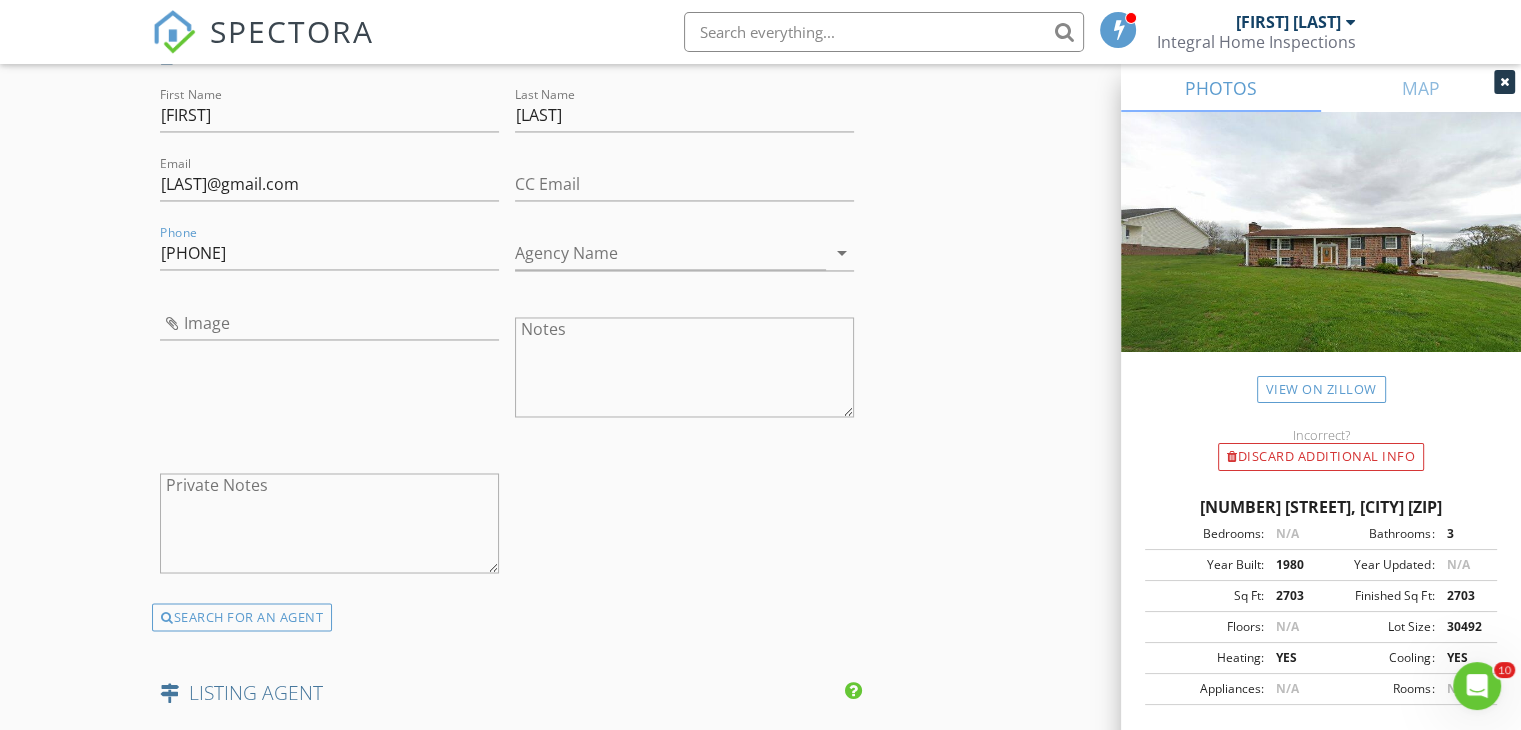 click on "Image" at bounding box center [329, 369] 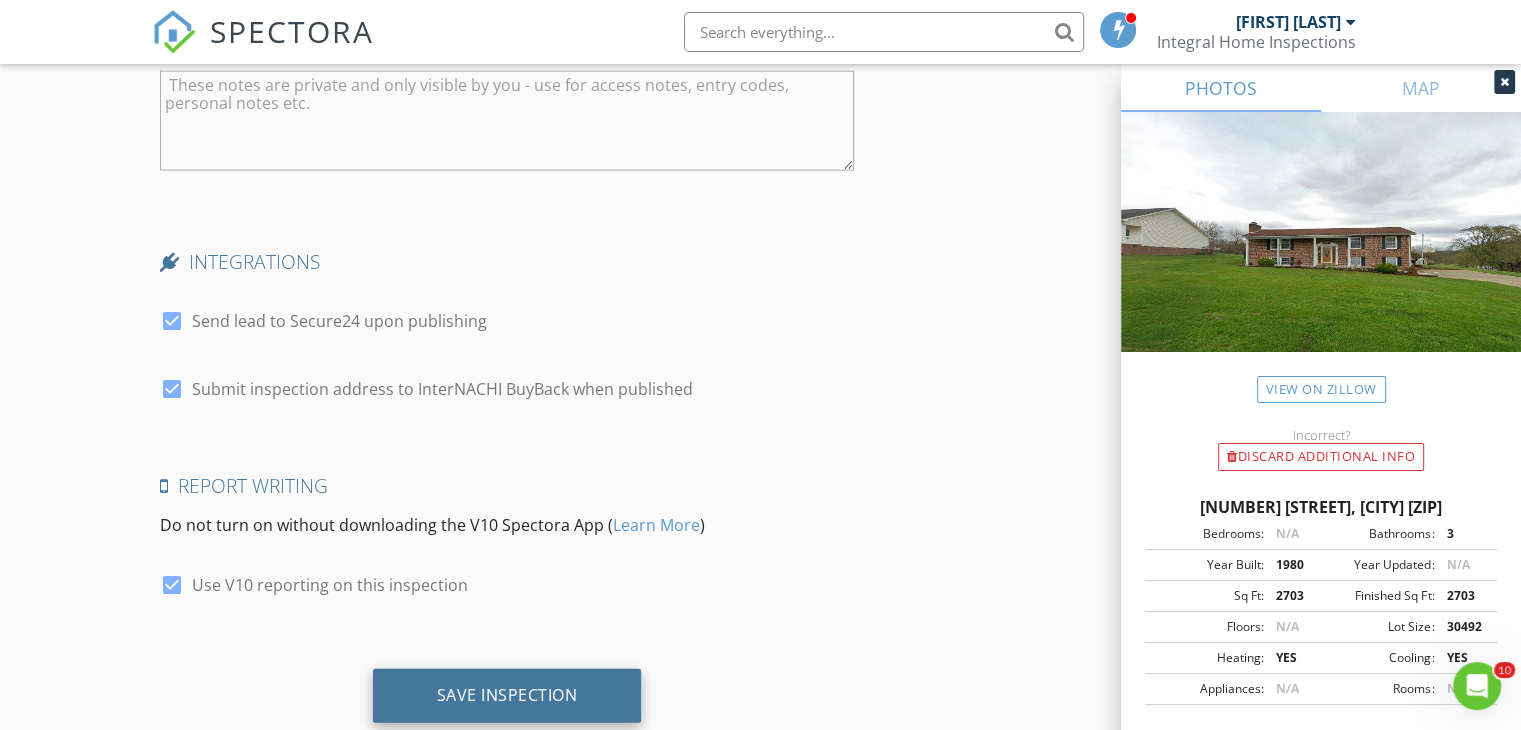 scroll, scrollTop: 4413, scrollLeft: 0, axis: vertical 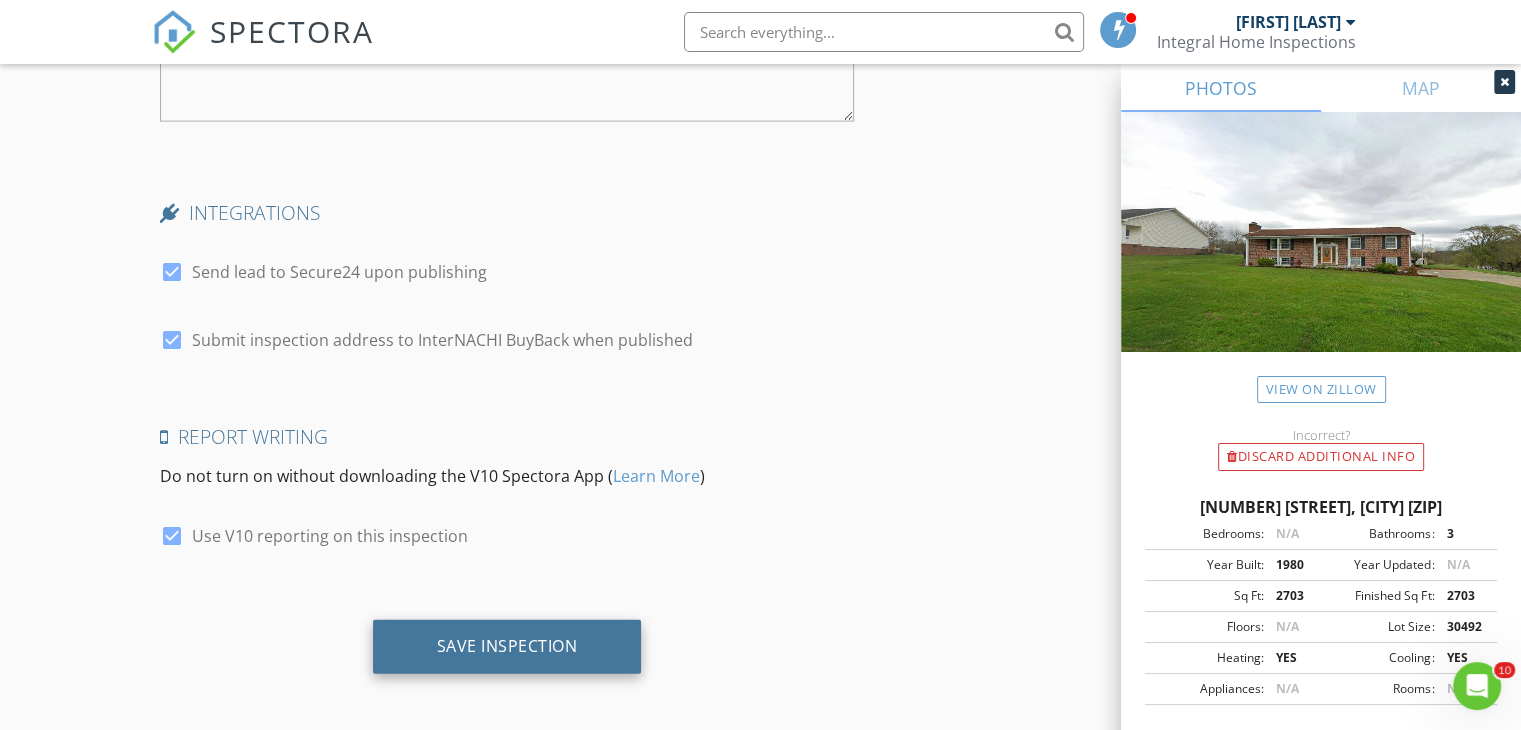 click on "Save Inspection" at bounding box center (507, 646) 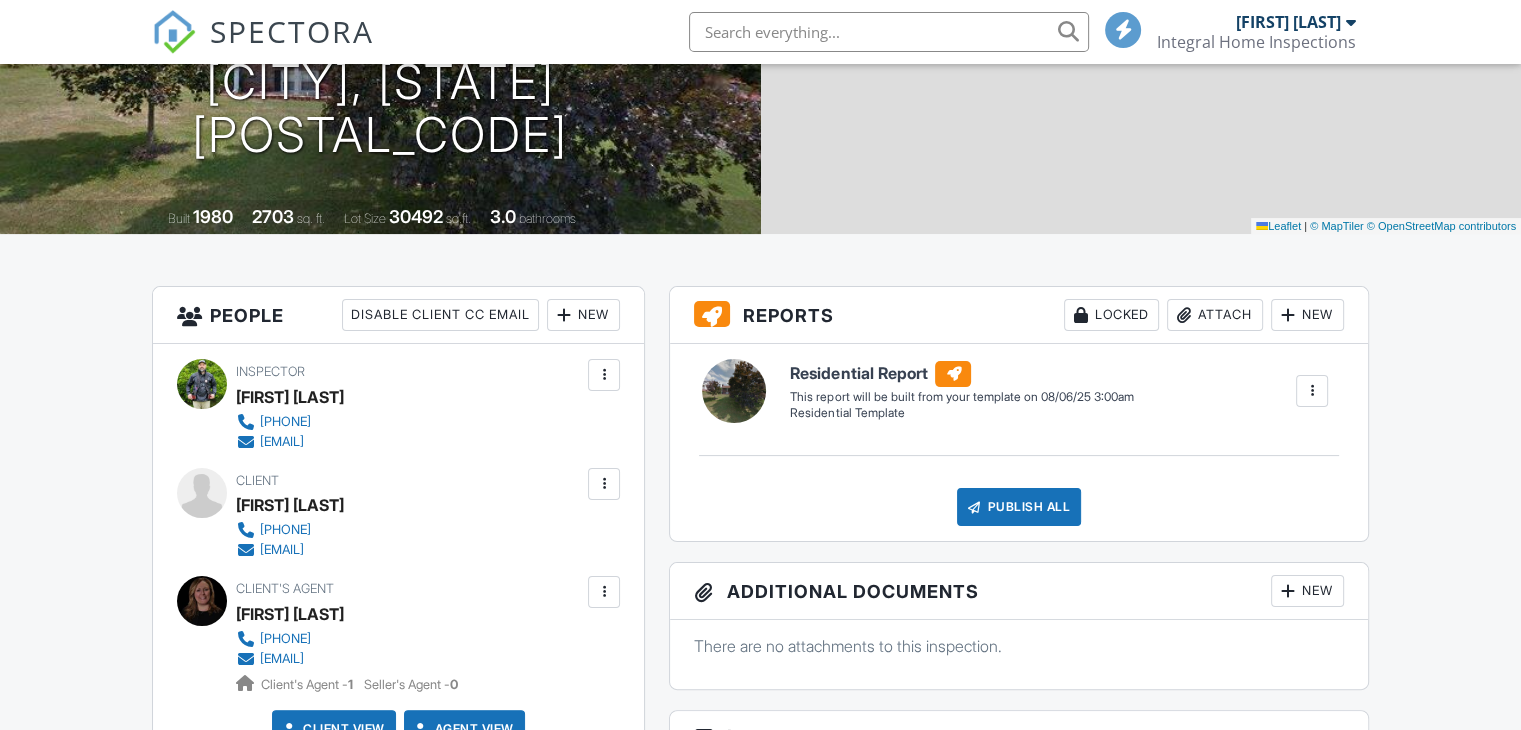 scroll, scrollTop: 300, scrollLeft: 0, axis: vertical 